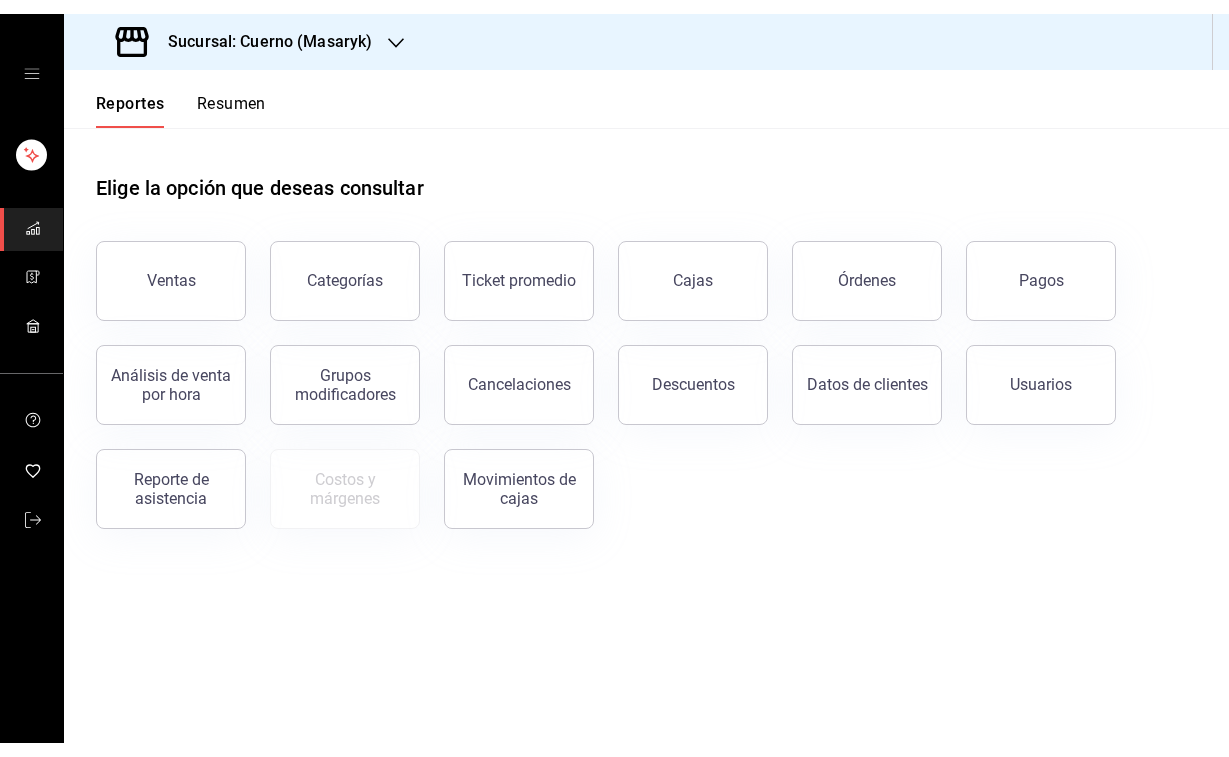 scroll, scrollTop: 0, scrollLeft: 0, axis: both 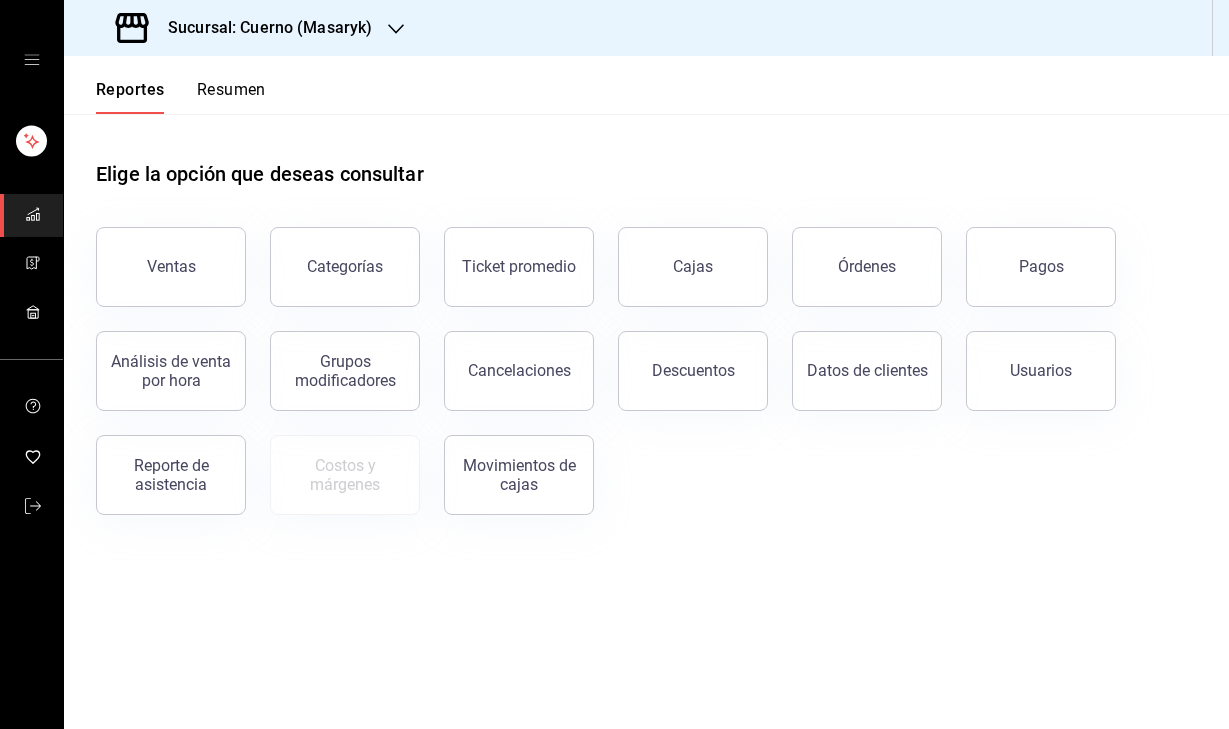 click on "Sucursal: Cuerno (Masaryk)" at bounding box center (262, 28) 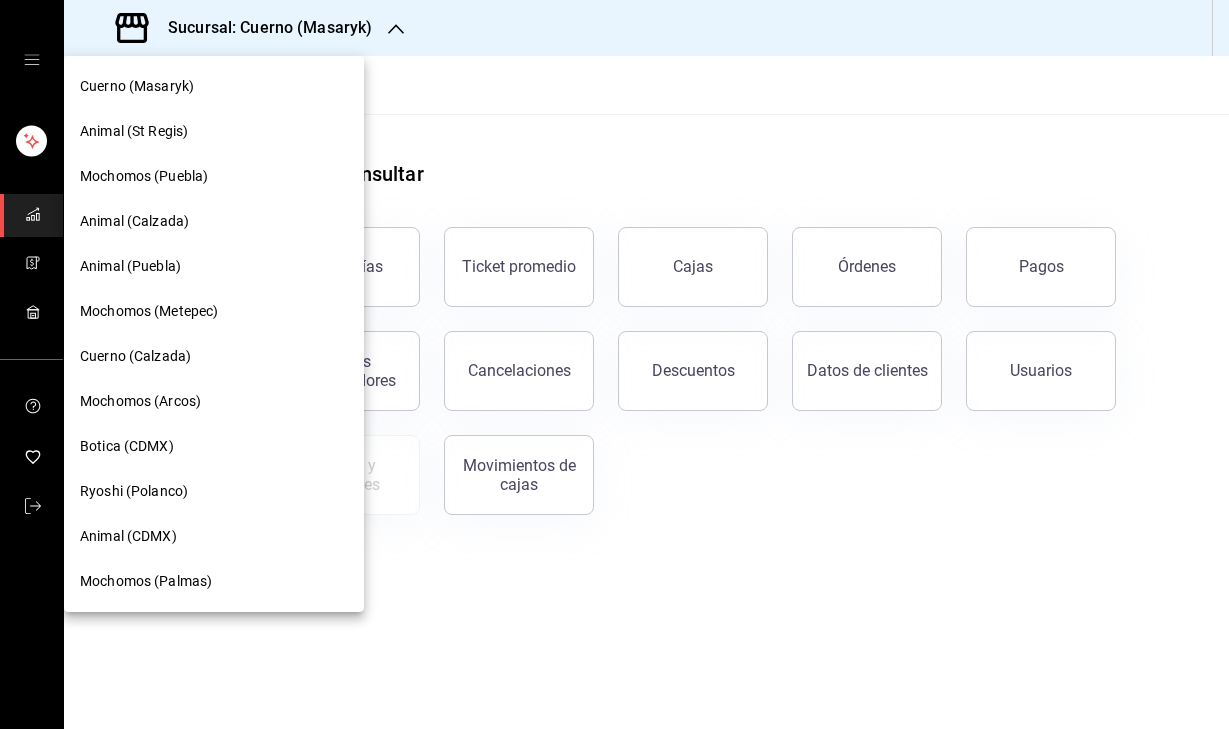 click on "Animal (Puebla)" at bounding box center (130, 266) 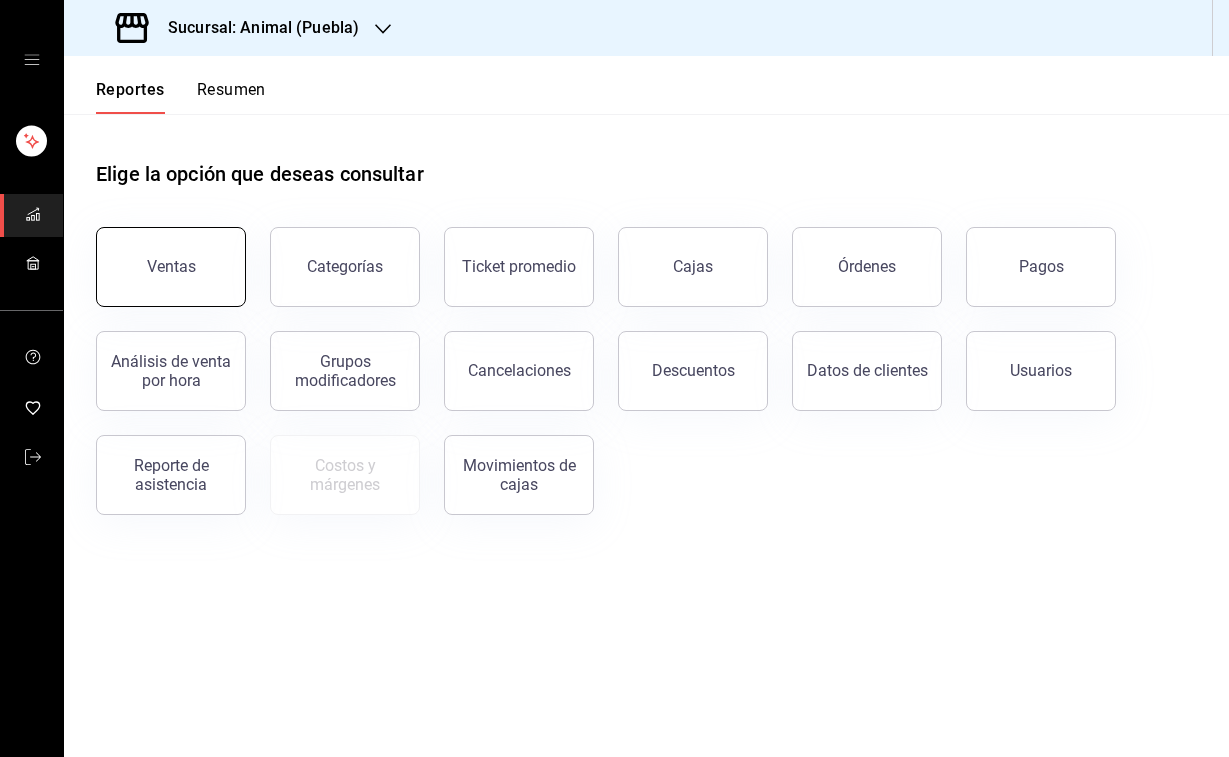 click on "Ventas" at bounding box center [171, 267] 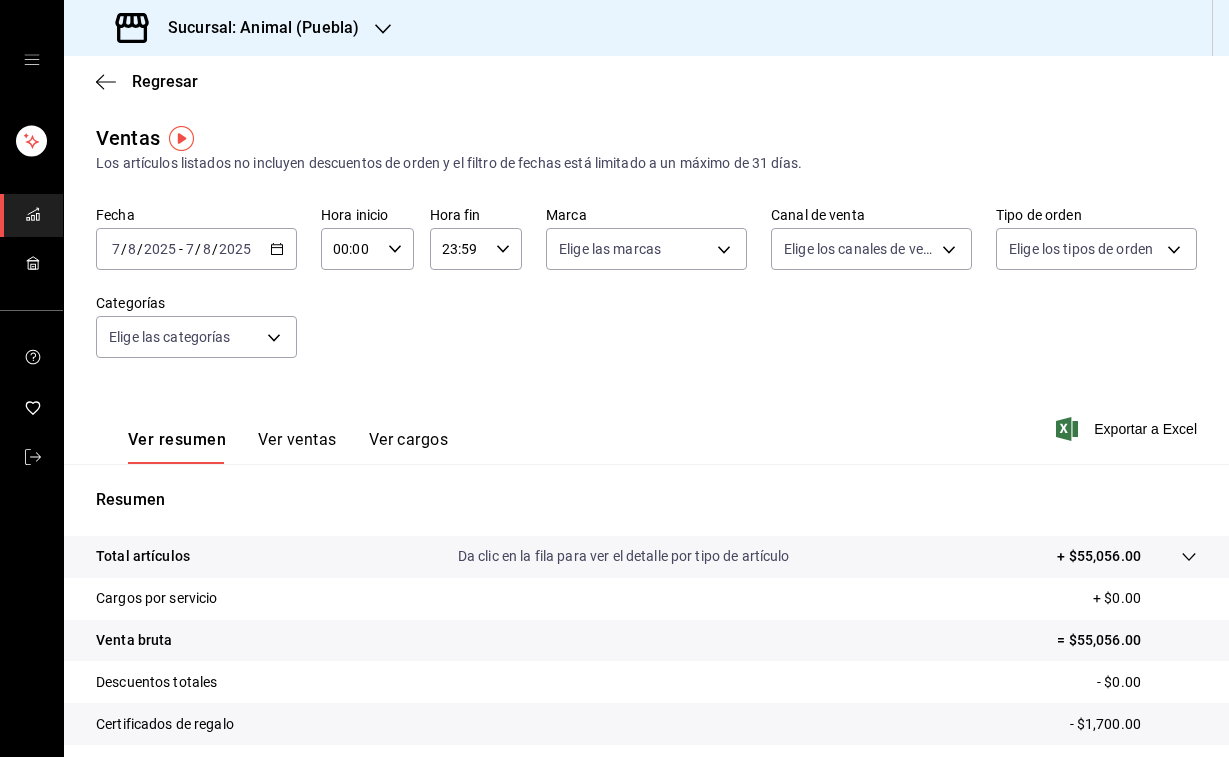 click on "2025" at bounding box center (160, 249) 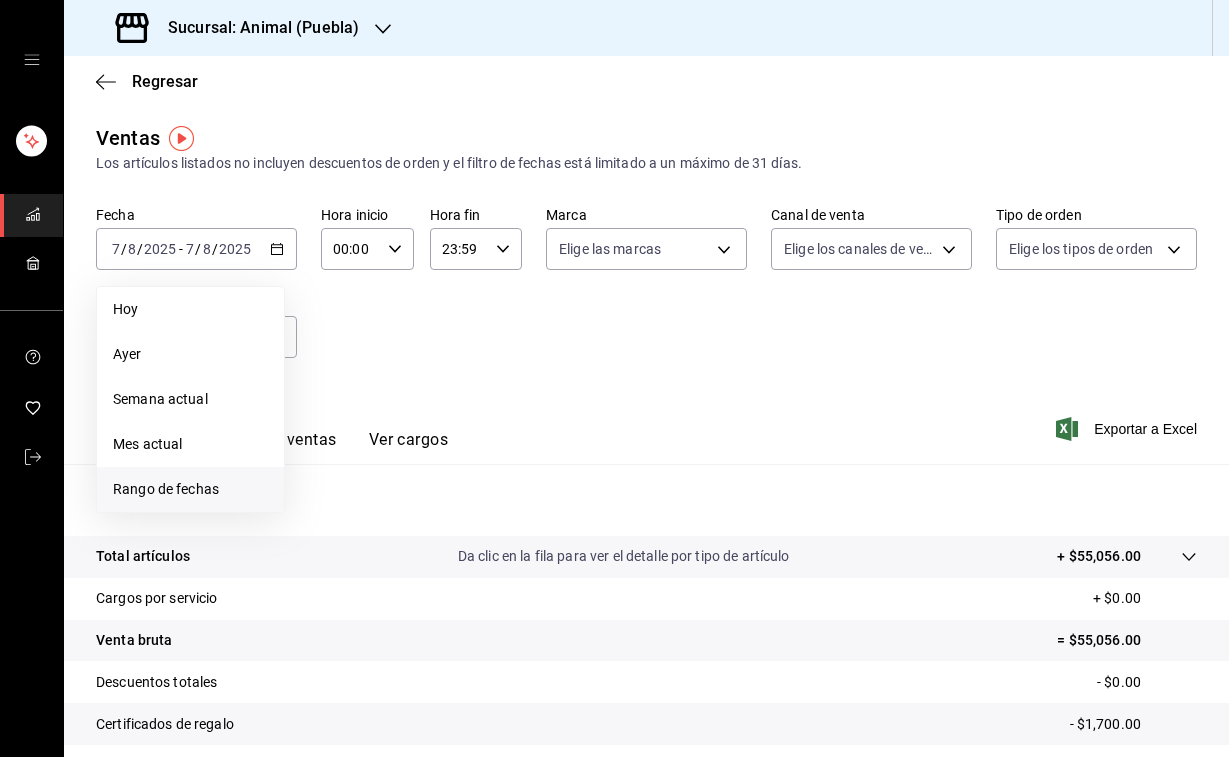 click on "Rango de fechas" at bounding box center [190, 489] 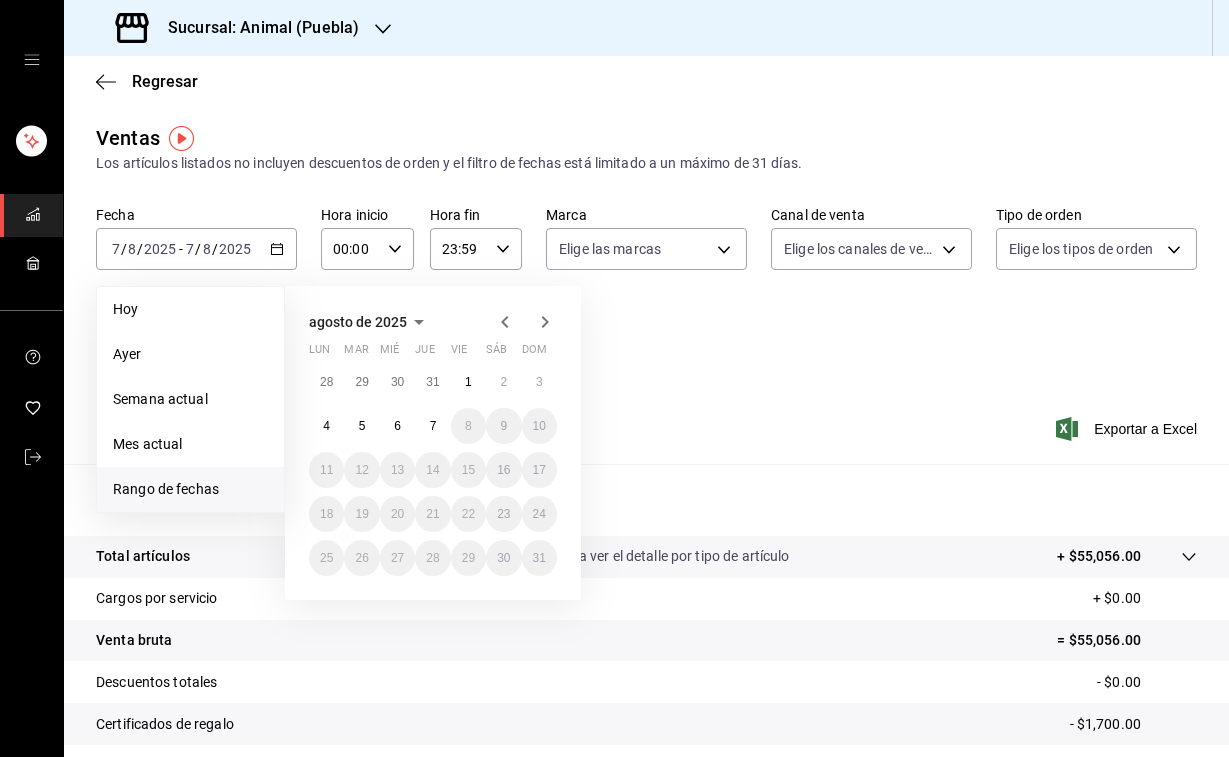 click 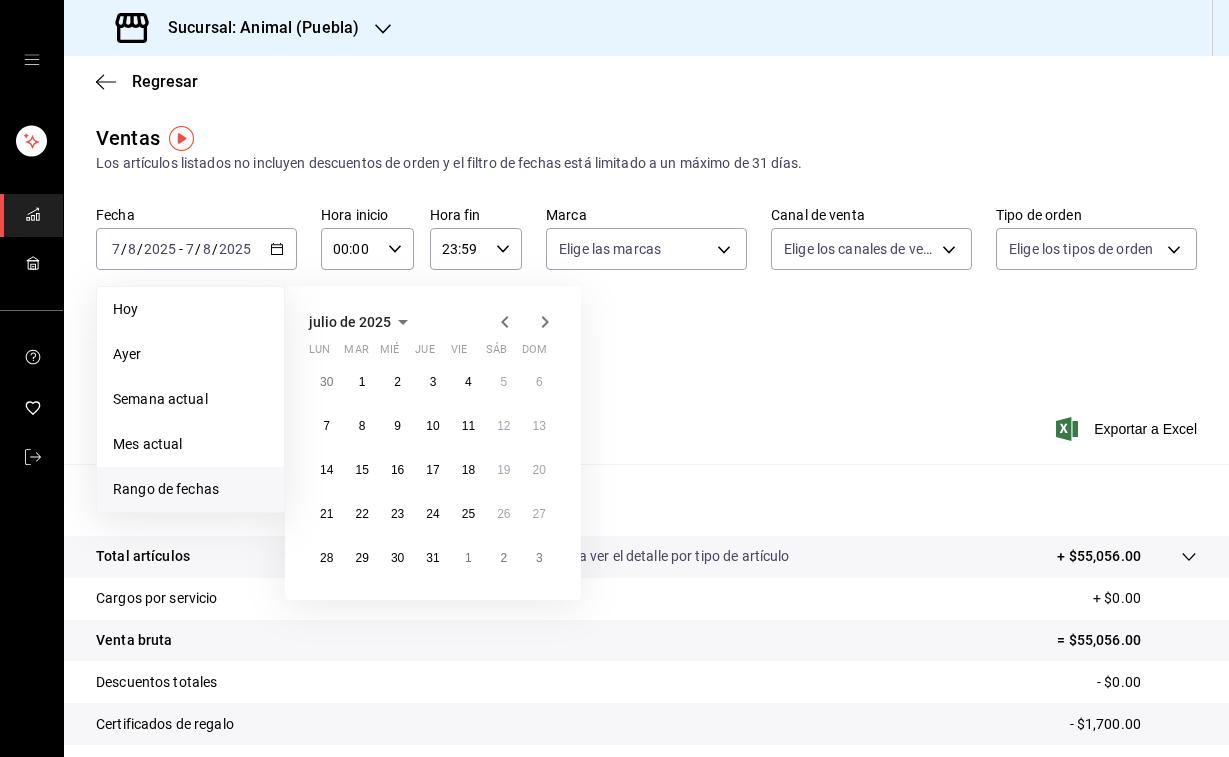 click 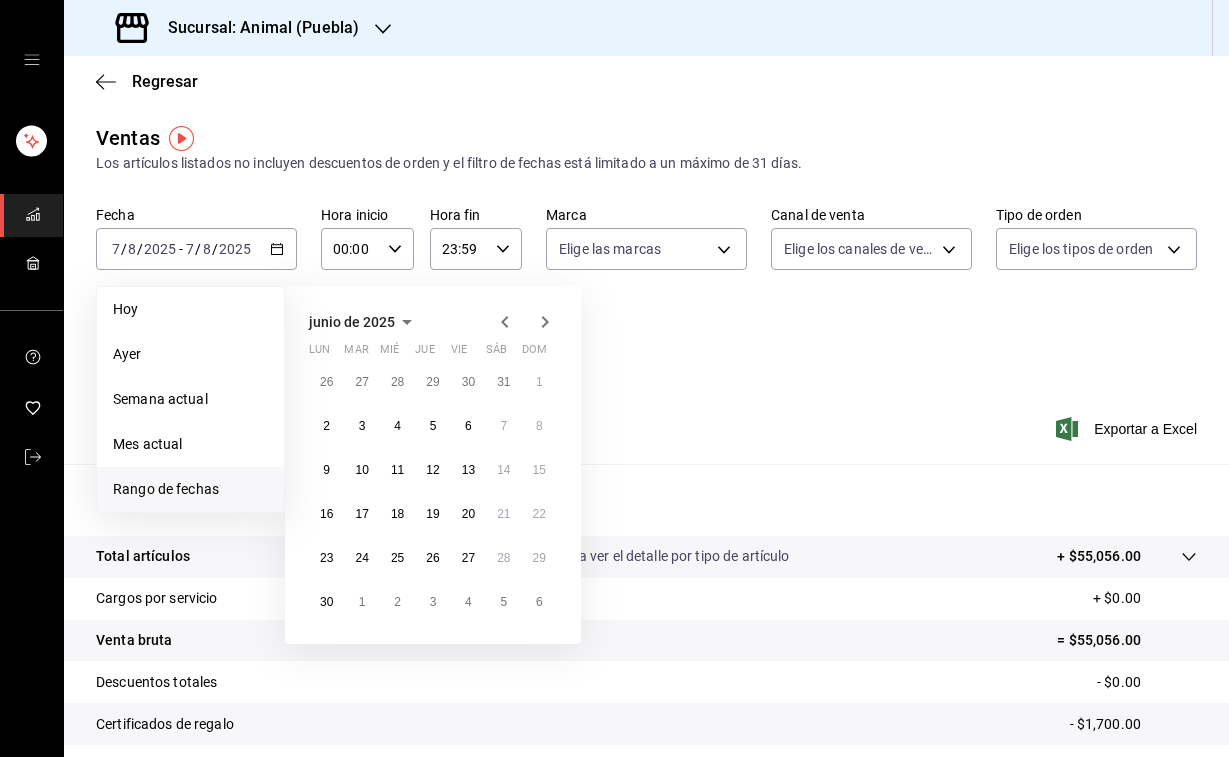 click 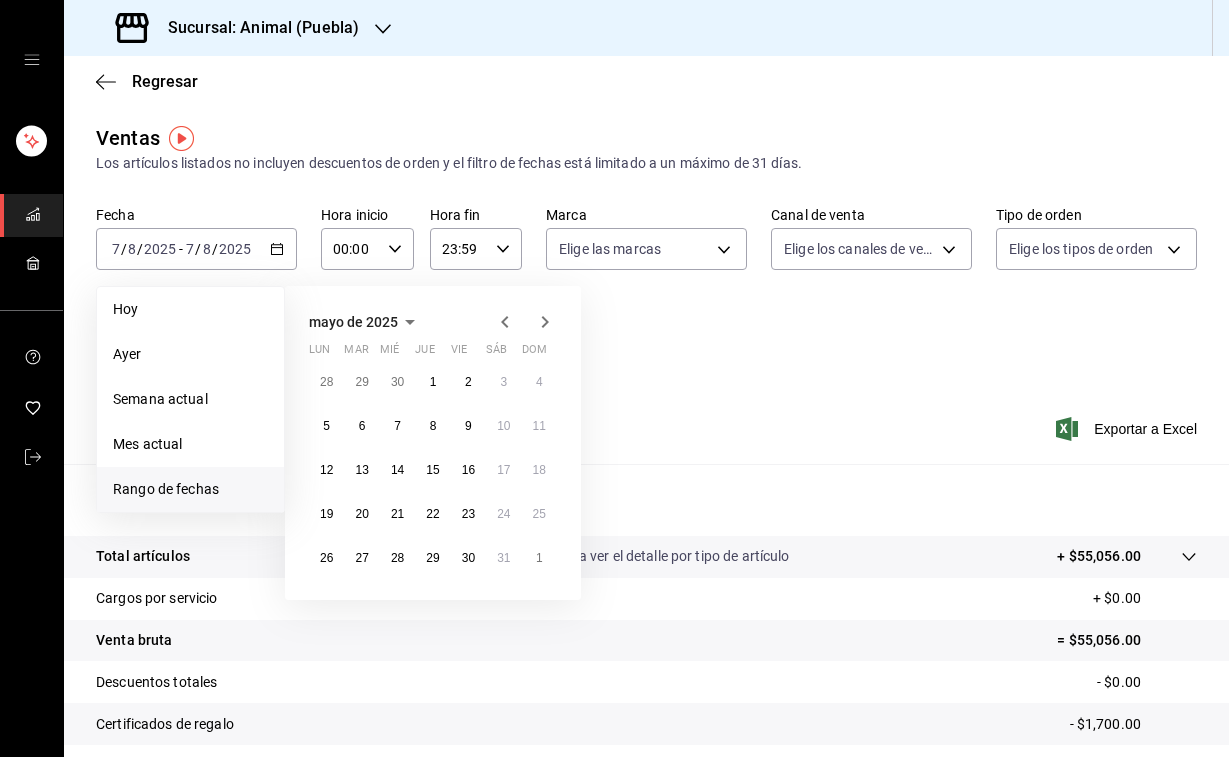 click 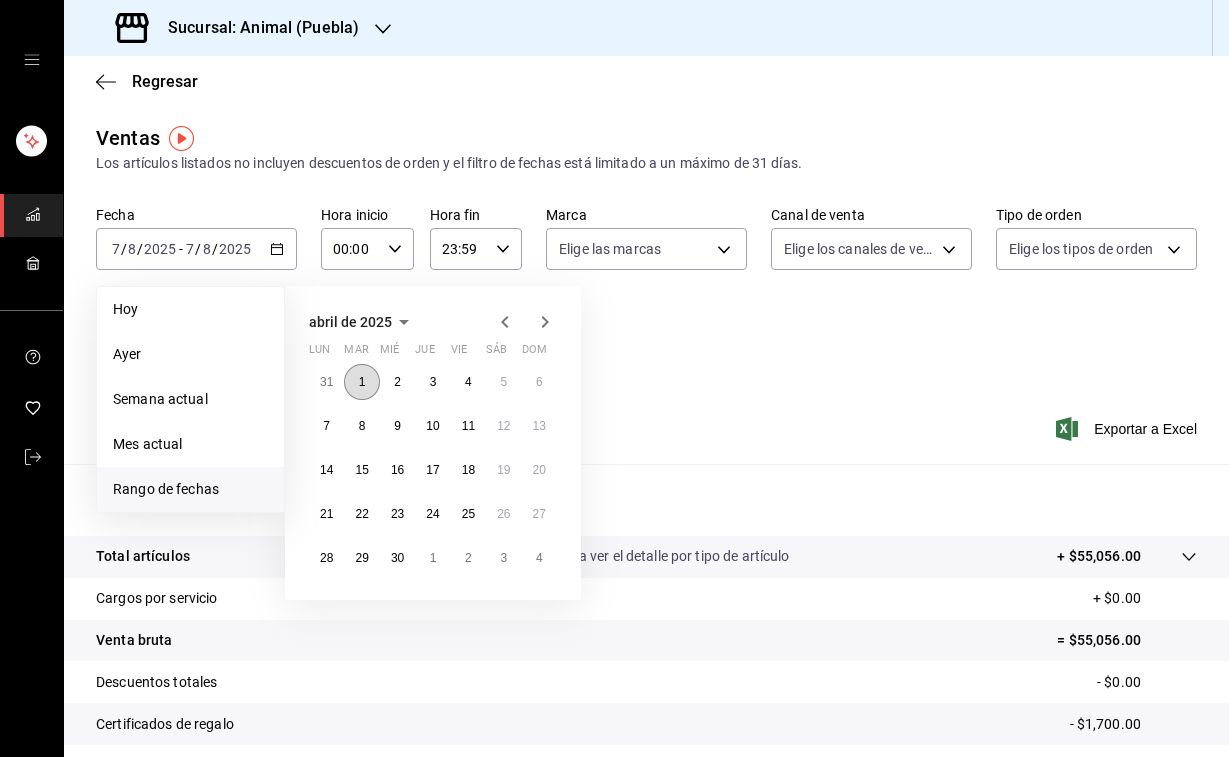 click on "1" at bounding box center [362, 382] 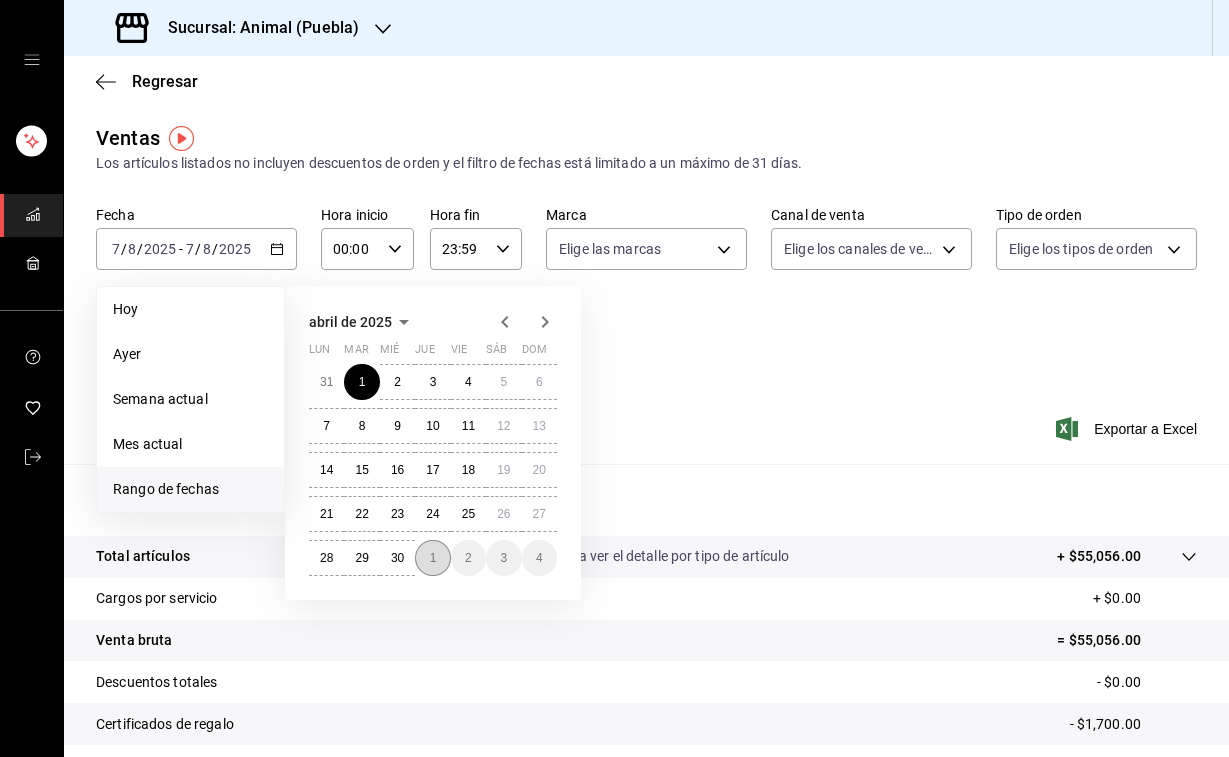 click on "1" at bounding box center [432, 558] 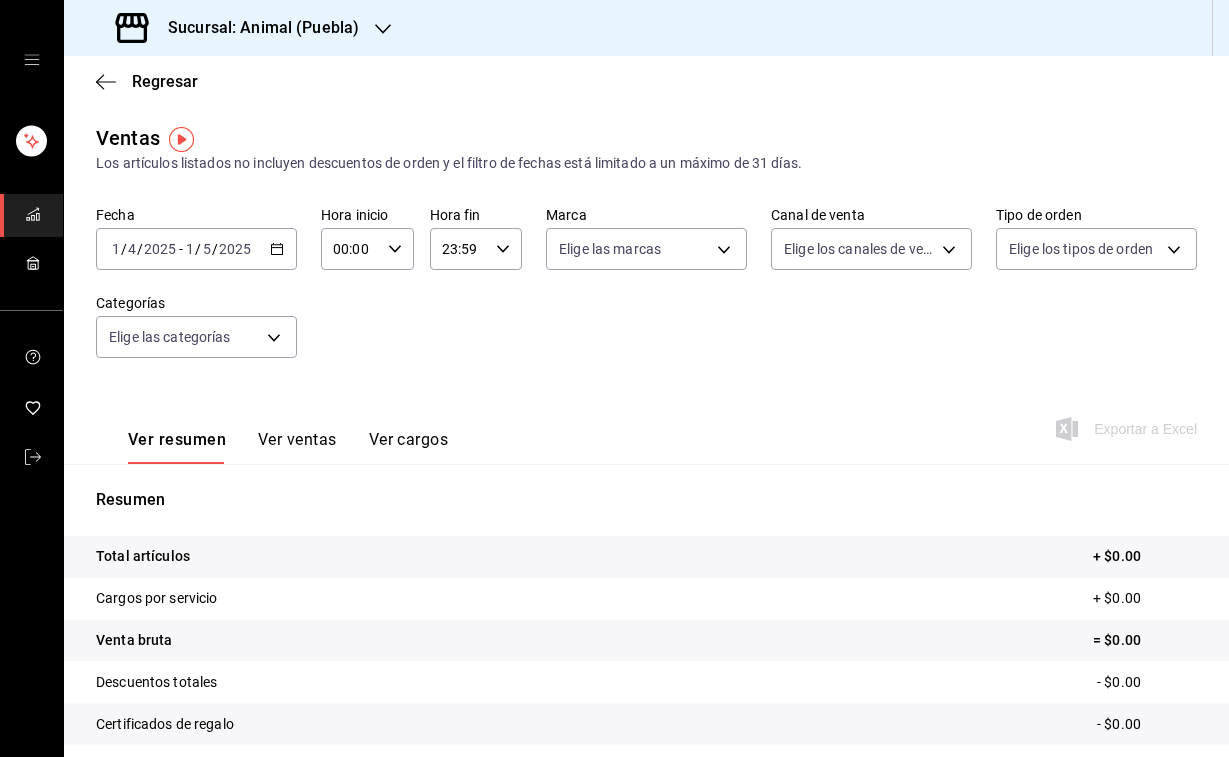 scroll, scrollTop: 0, scrollLeft: 0, axis: both 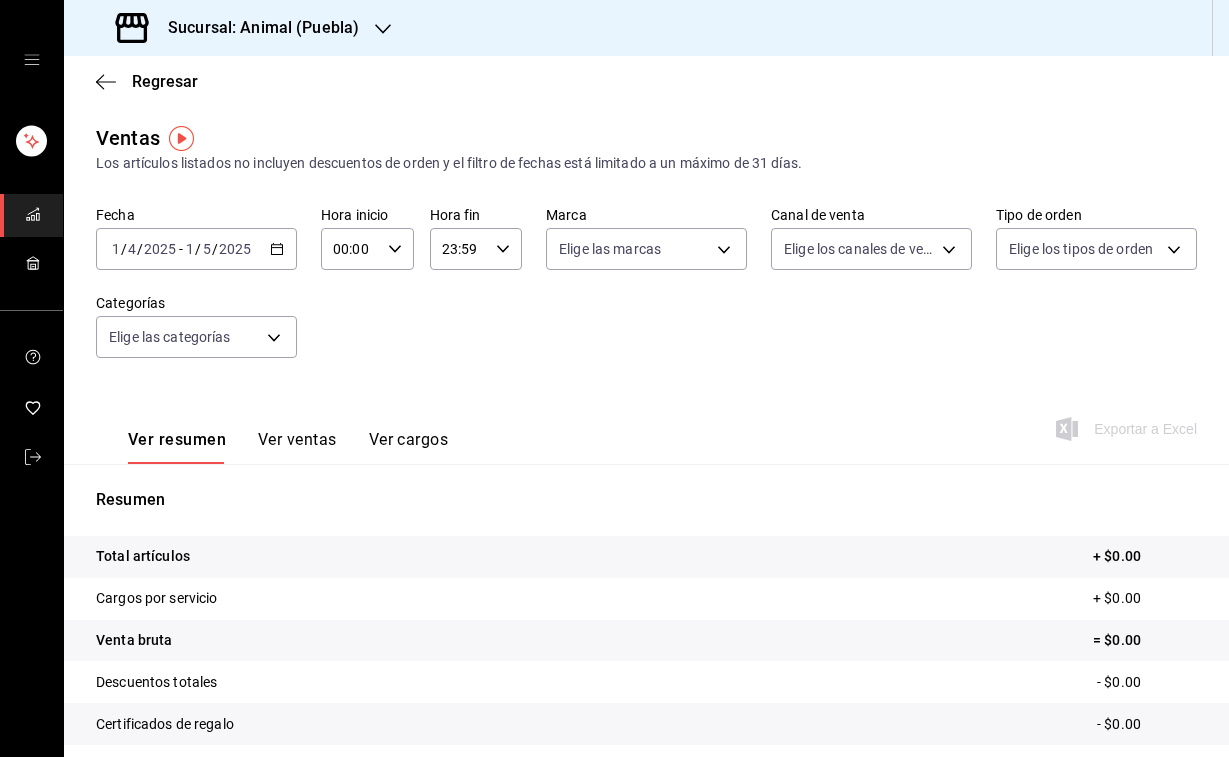 click on "2025" at bounding box center [160, 249] 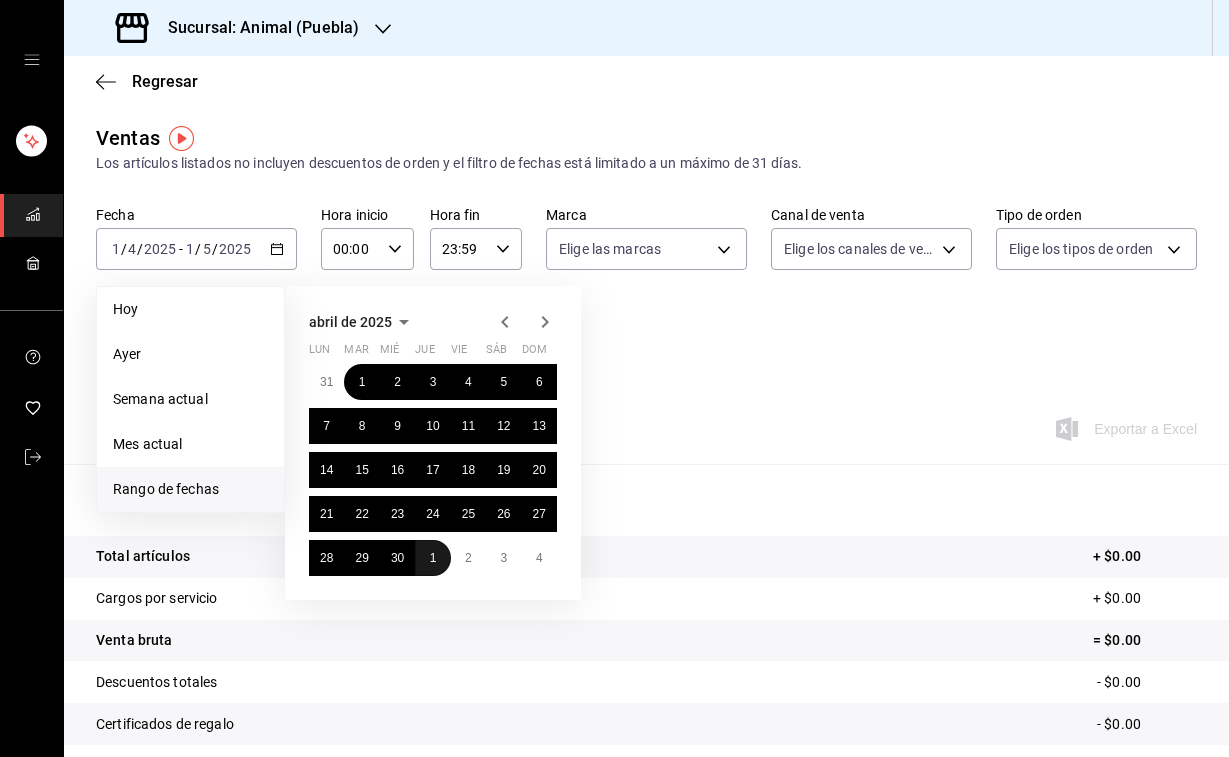 click on "1" at bounding box center [432, 558] 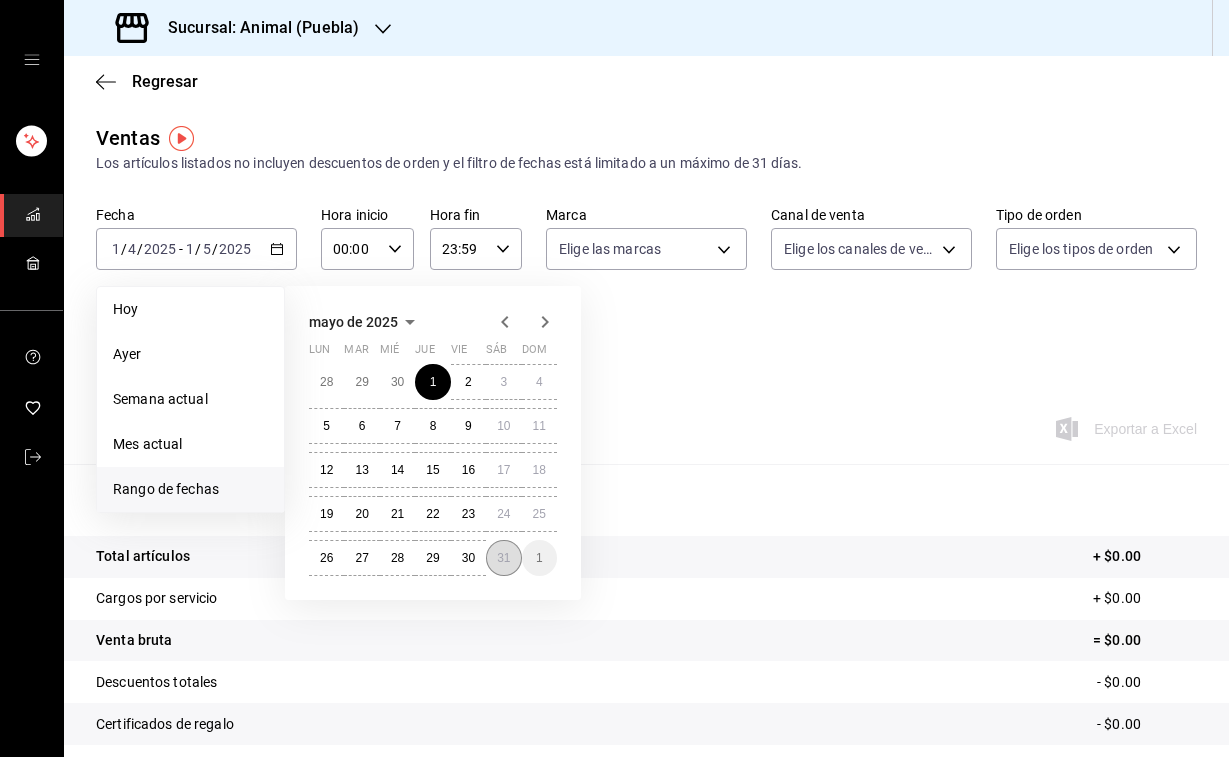 click on "31" at bounding box center (503, 558) 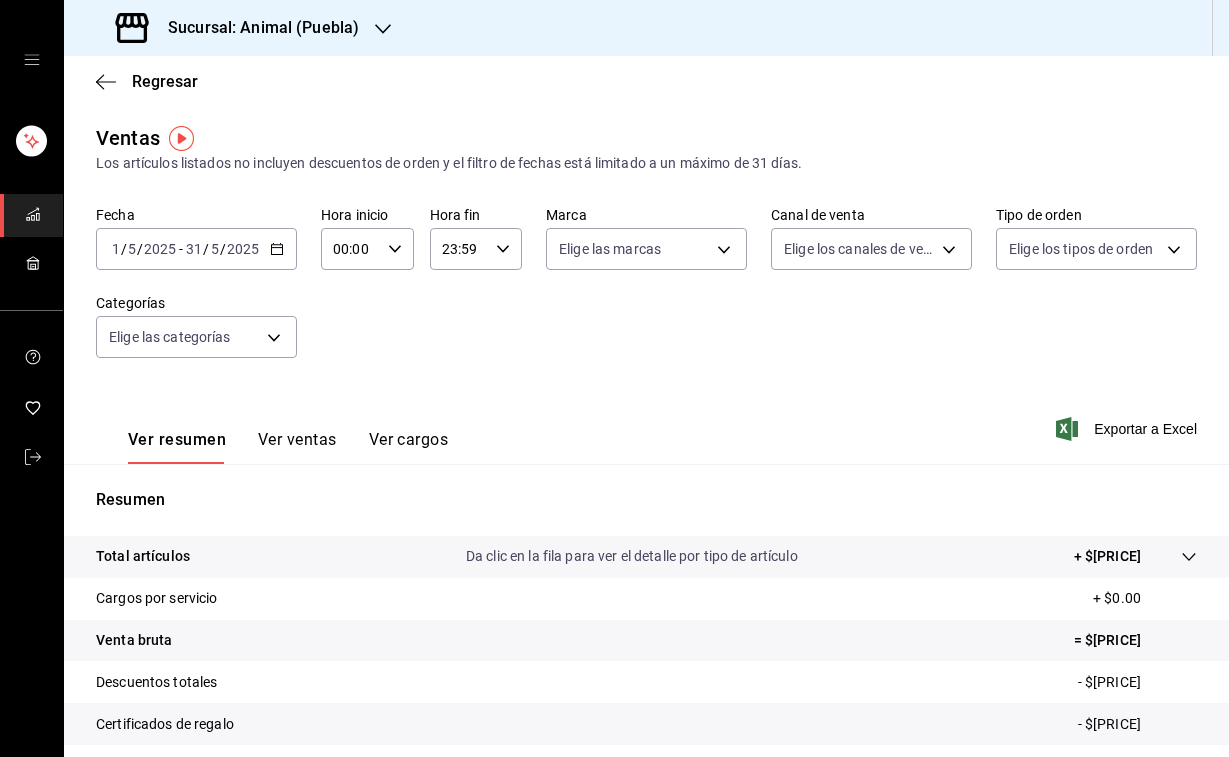 click on "5" at bounding box center (132, 249) 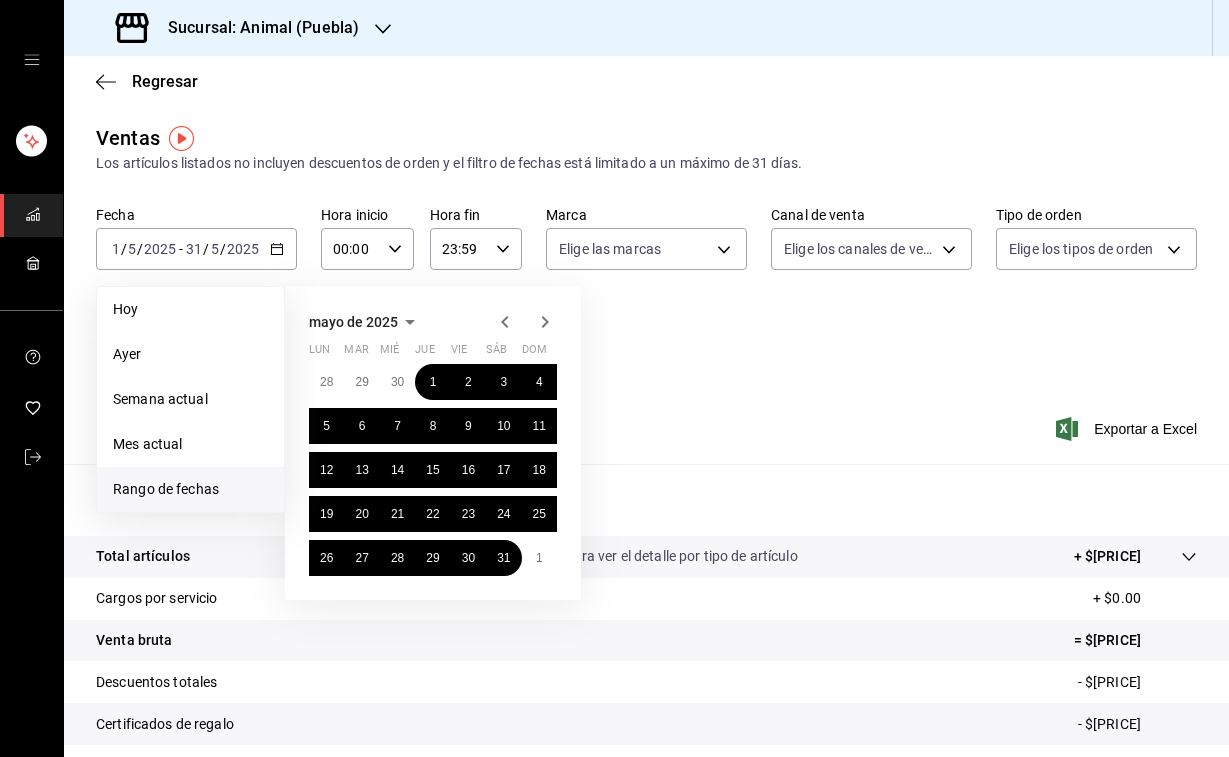 click 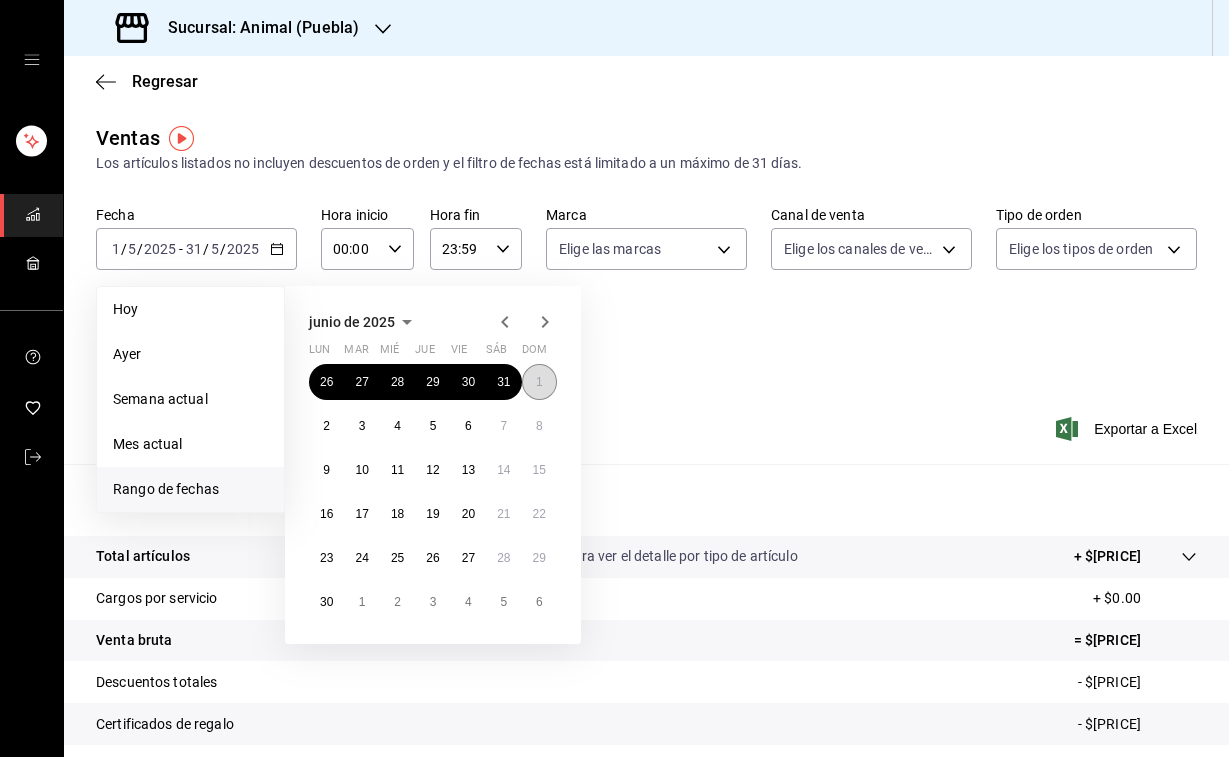 click on "1" at bounding box center (539, 382) 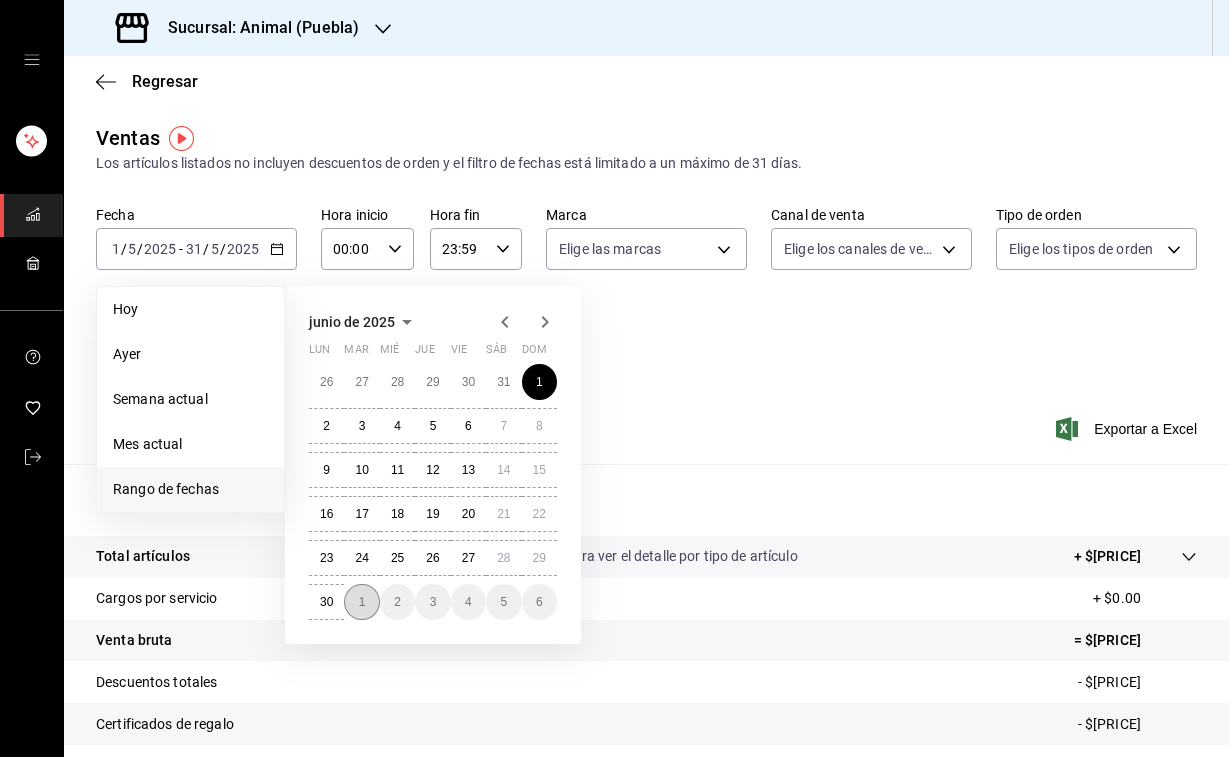 click on "1" at bounding box center (362, 602) 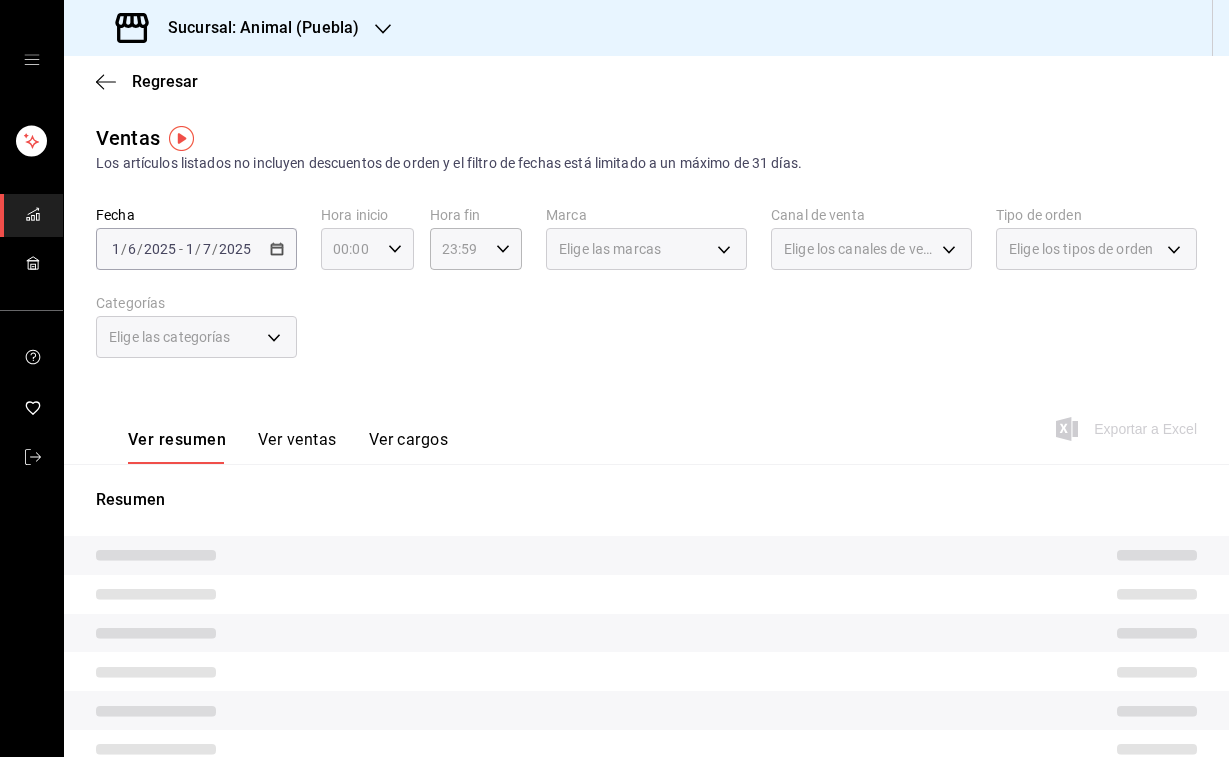 click on "00:00 Hora inicio" at bounding box center (367, 249) 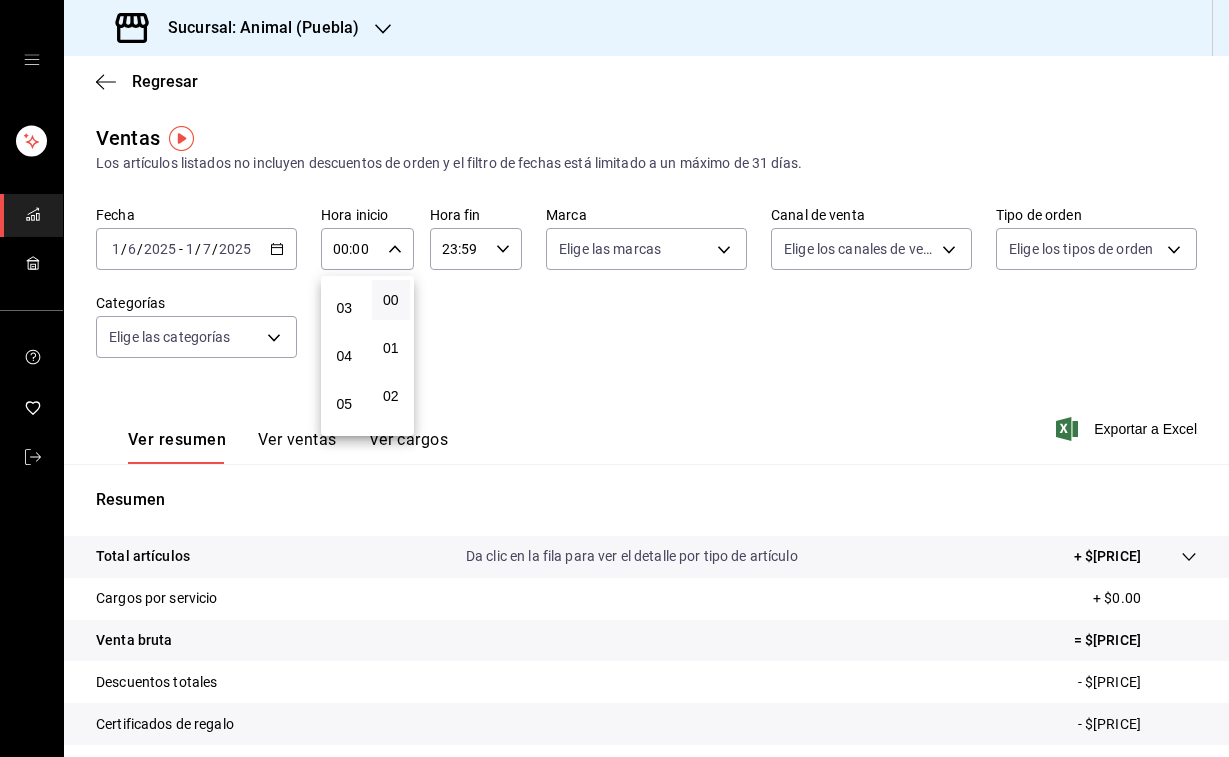 scroll, scrollTop: 140, scrollLeft: 0, axis: vertical 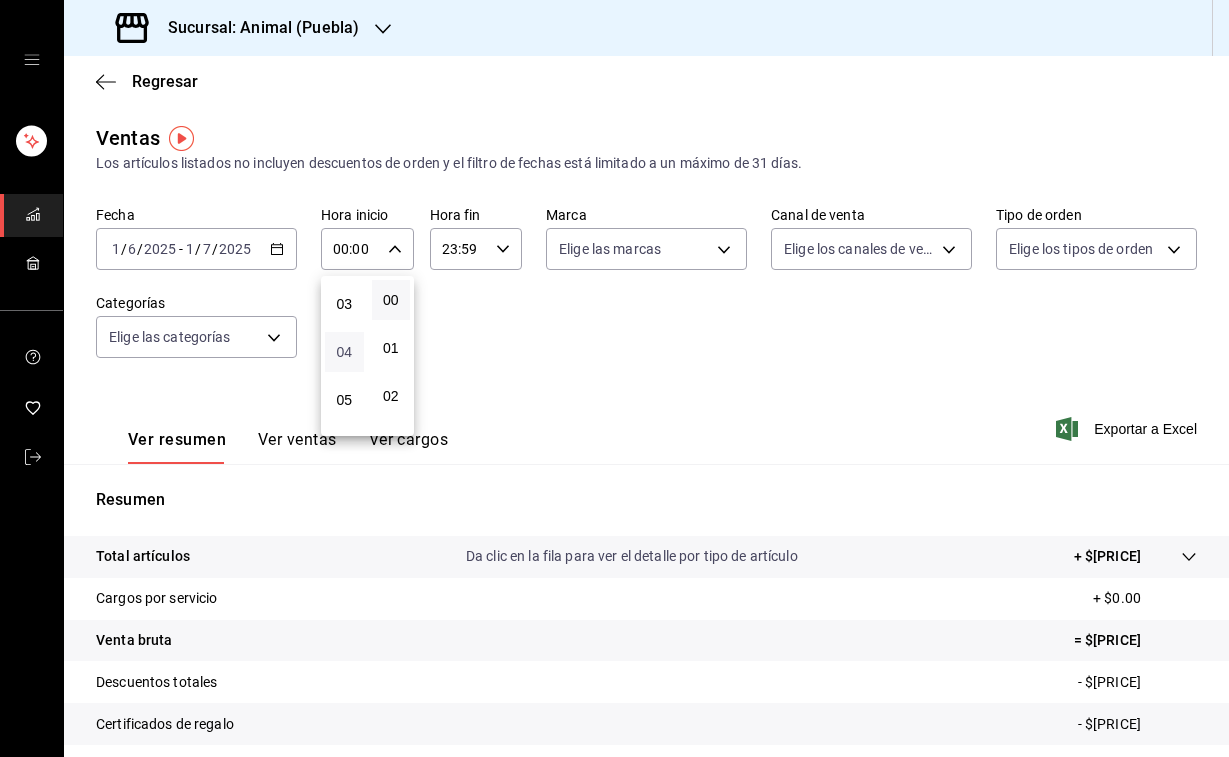 click on "04" at bounding box center (344, 352) 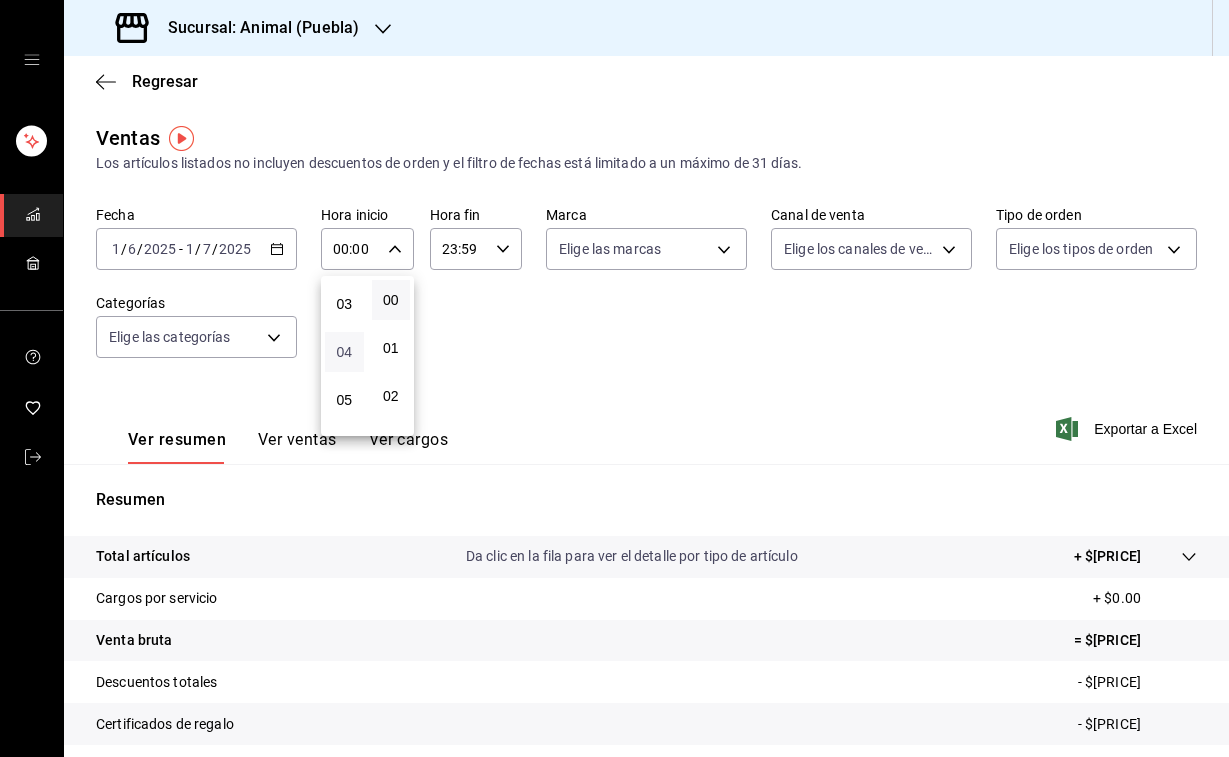type on "04:00" 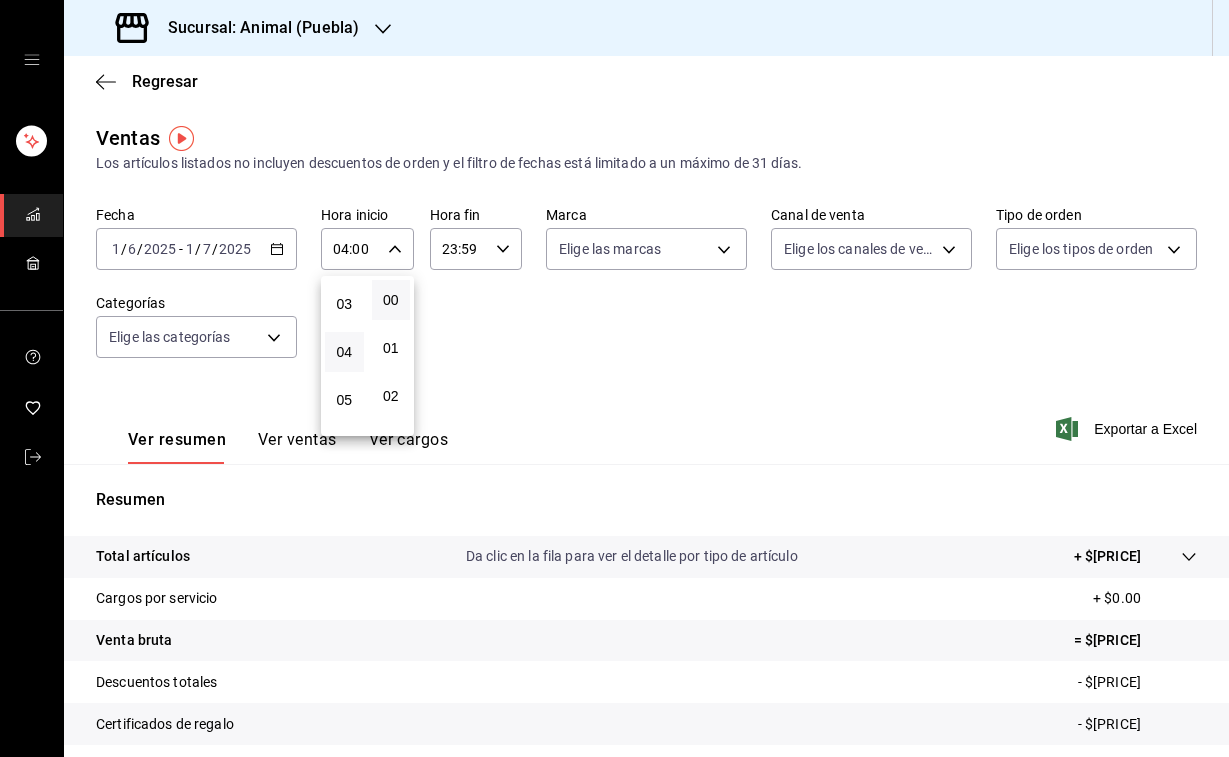 click at bounding box center [614, 378] 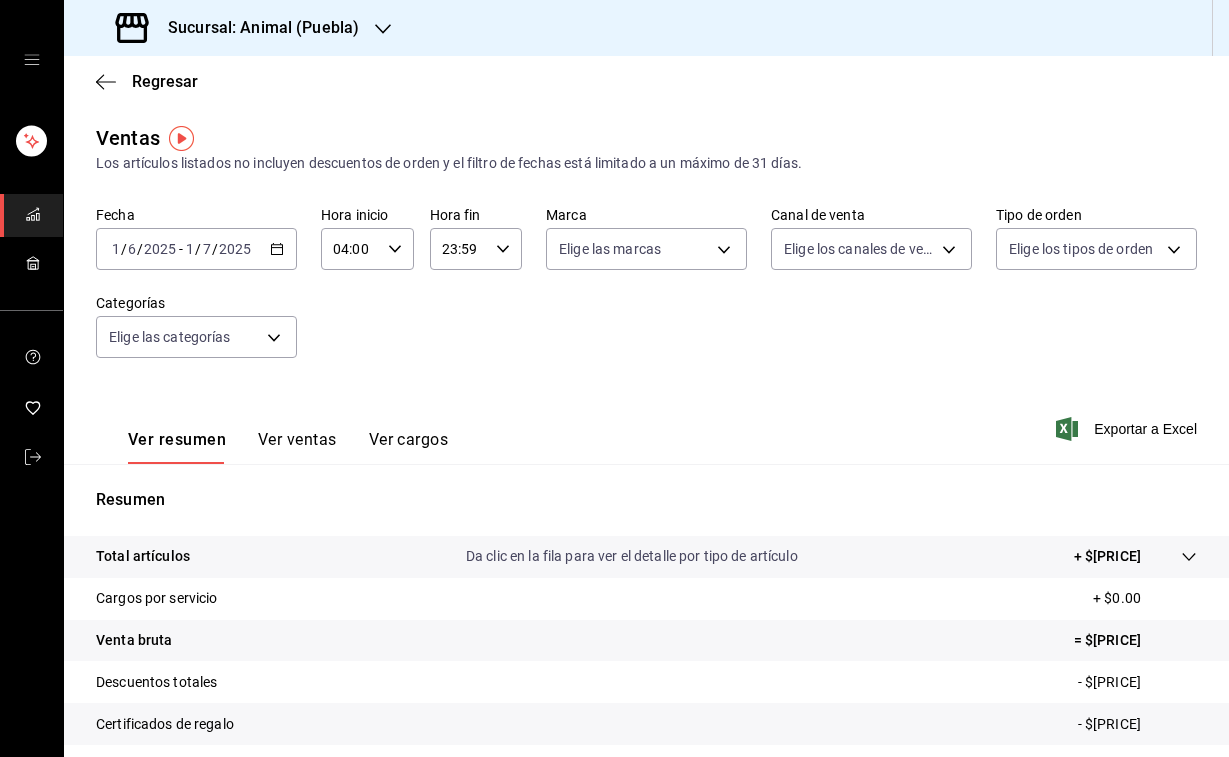 click on "23:59 Hora fin" at bounding box center (476, 249) 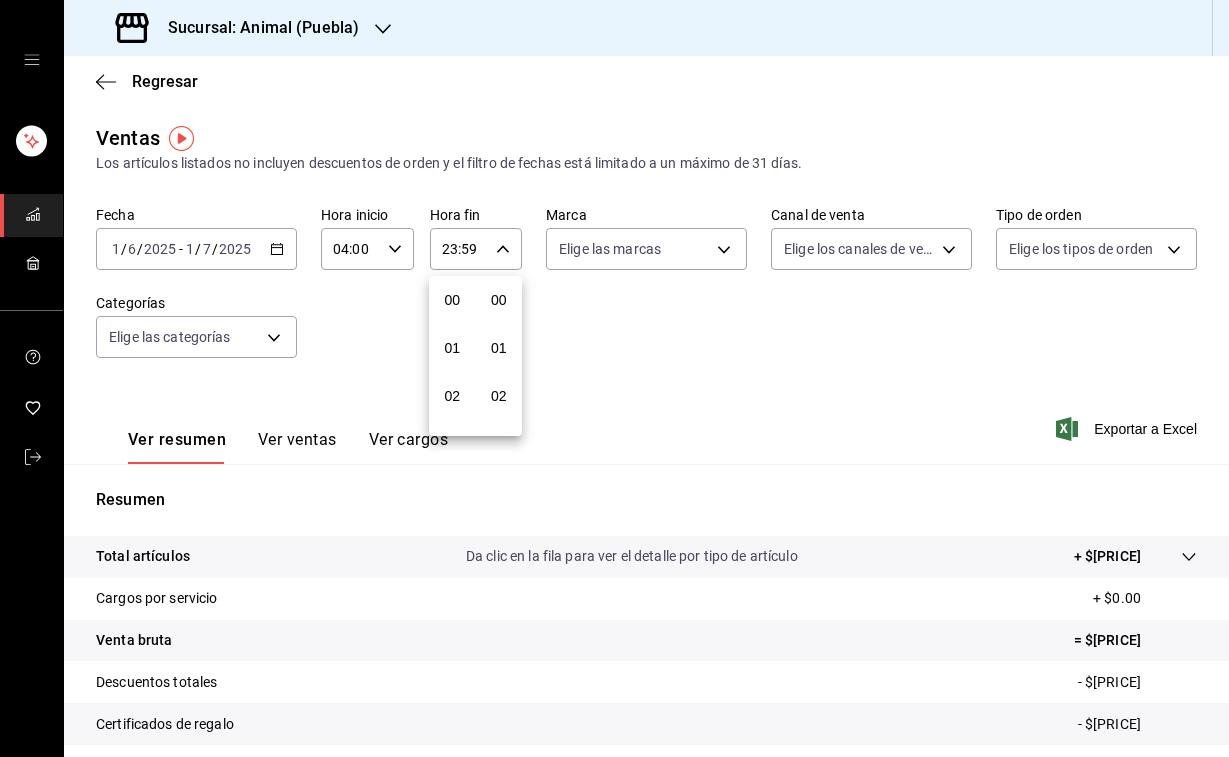 scroll, scrollTop: 1016, scrollLeft: 0, axis: vertical 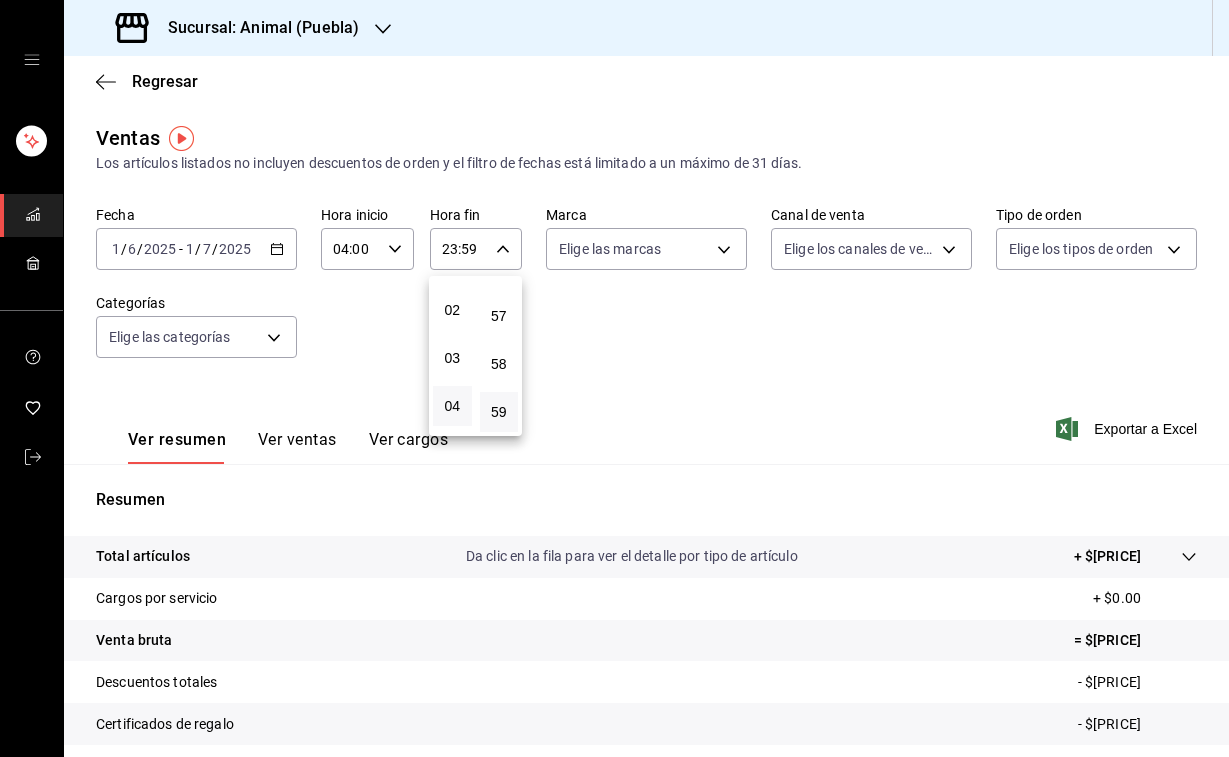 click on "04" at bounding box center [452, 406] 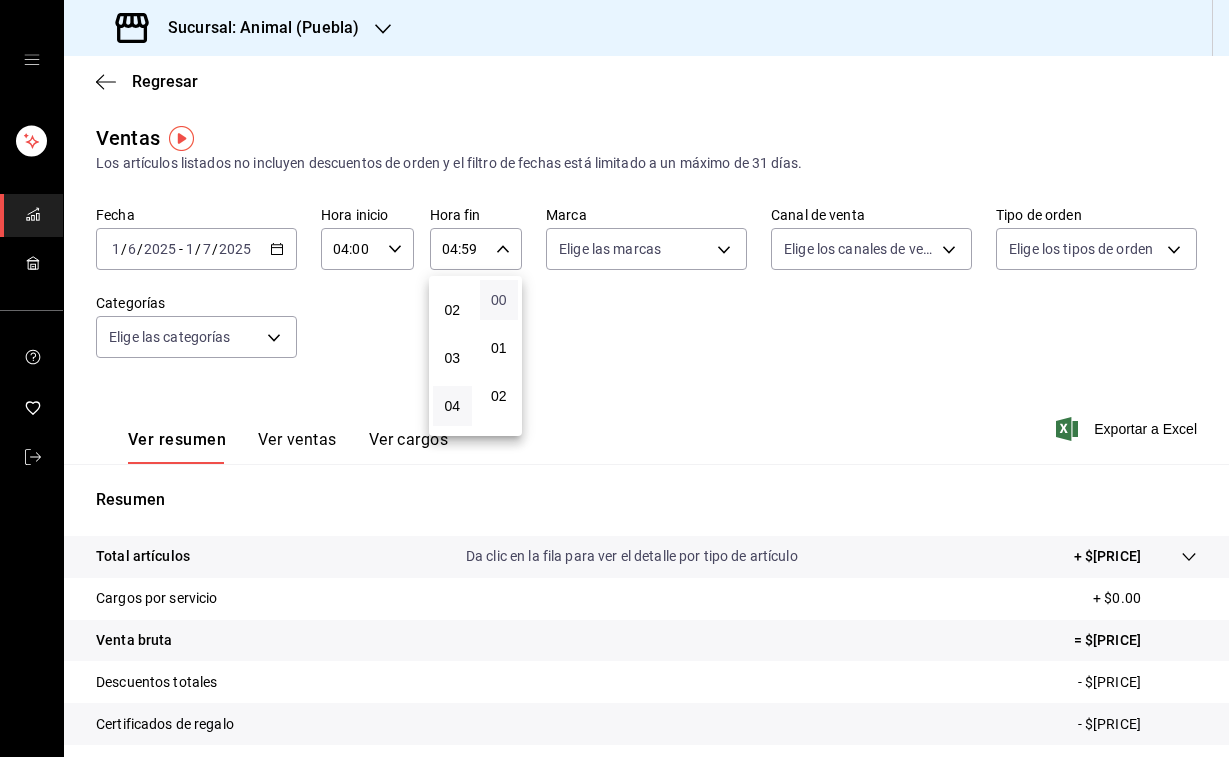 scroll, scrollTop: 0, scrollLeft: 0, axis: both 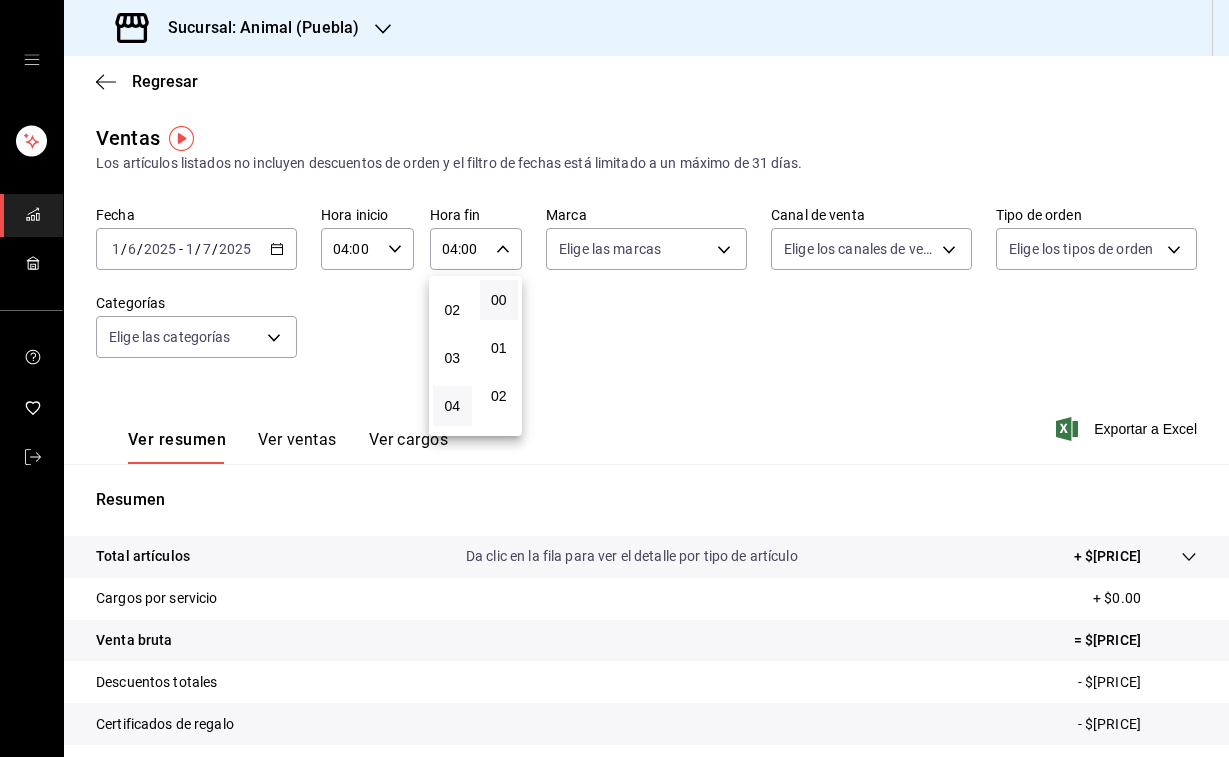 click at bounding box center [614, 378] 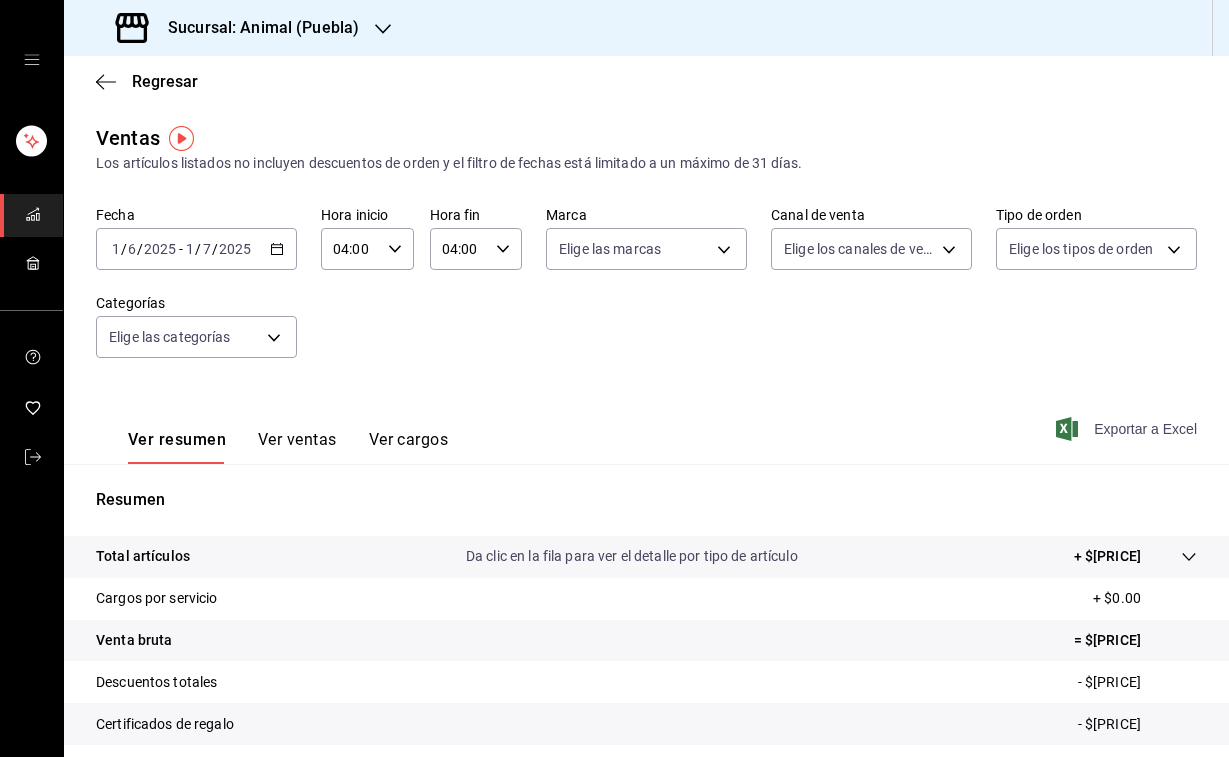click 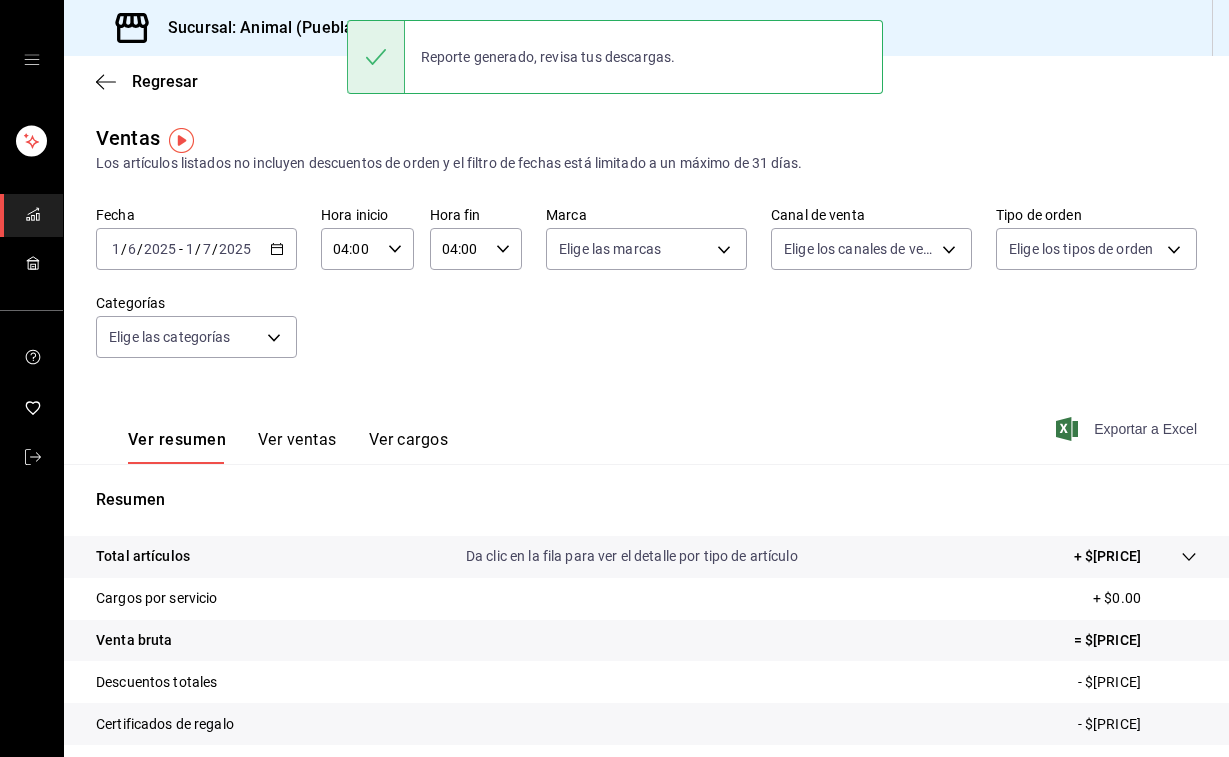 scroll, scrollTop: 0, scrollLeft: 0, axis: both 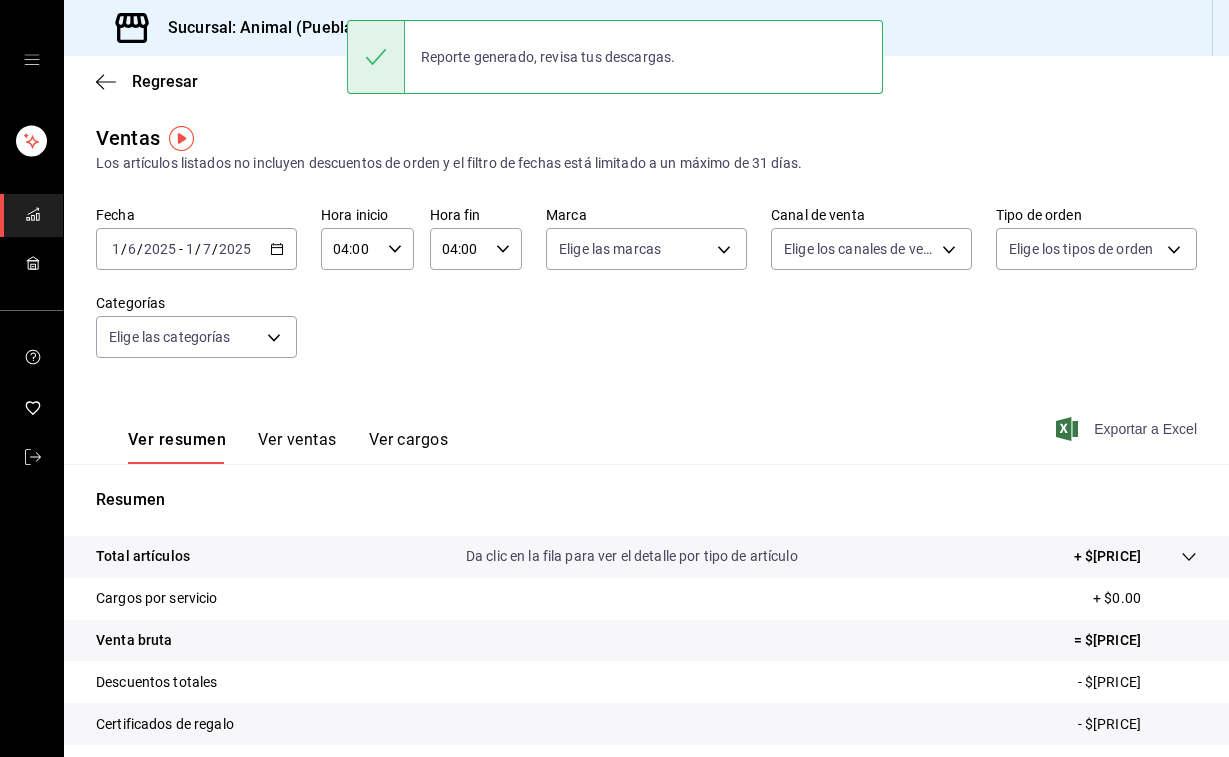 click on "2025" at bounding box center [160, 249] 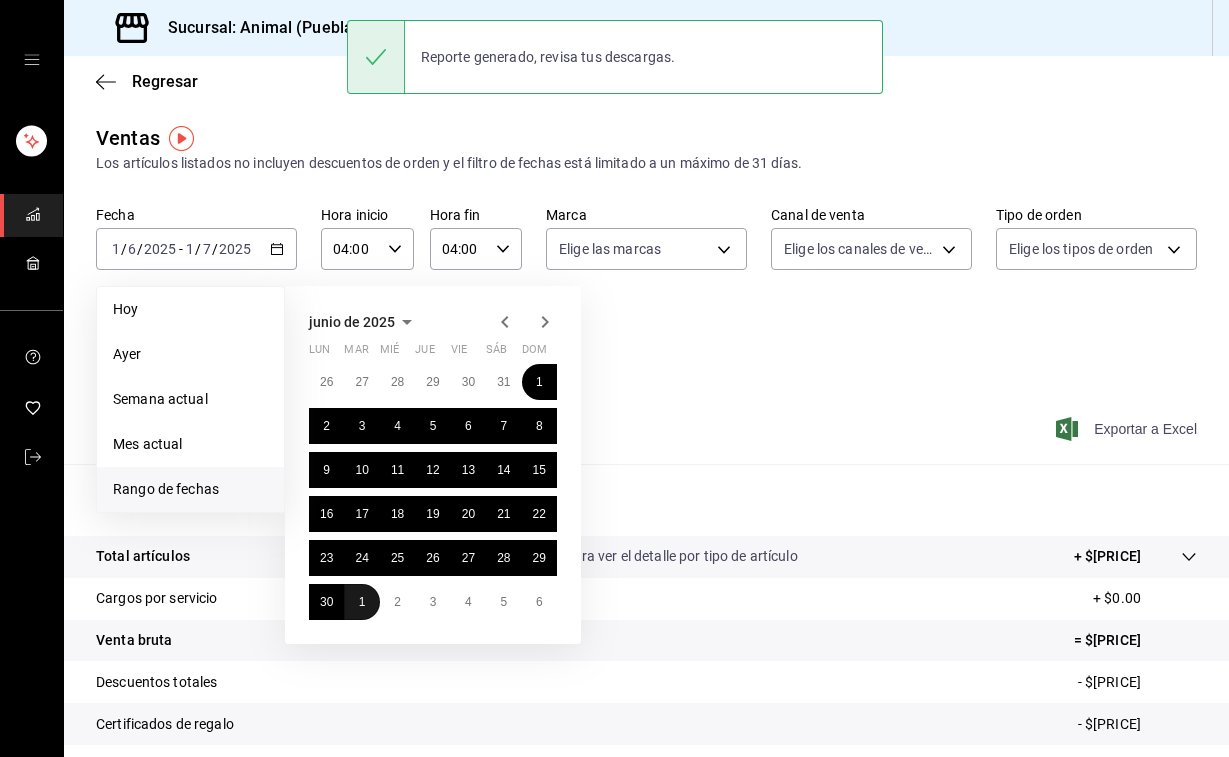 click on "1" at bounding box center (361, 602) 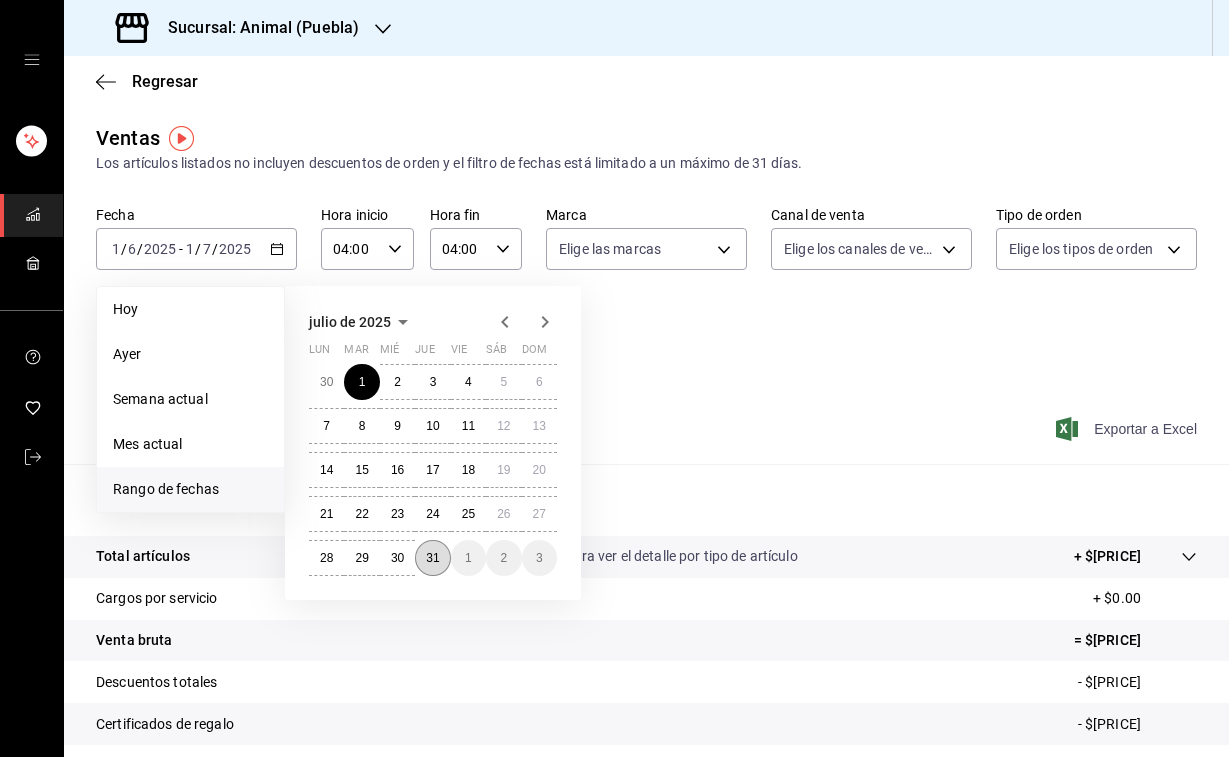 click on "31" at bounding box center (432, 558) 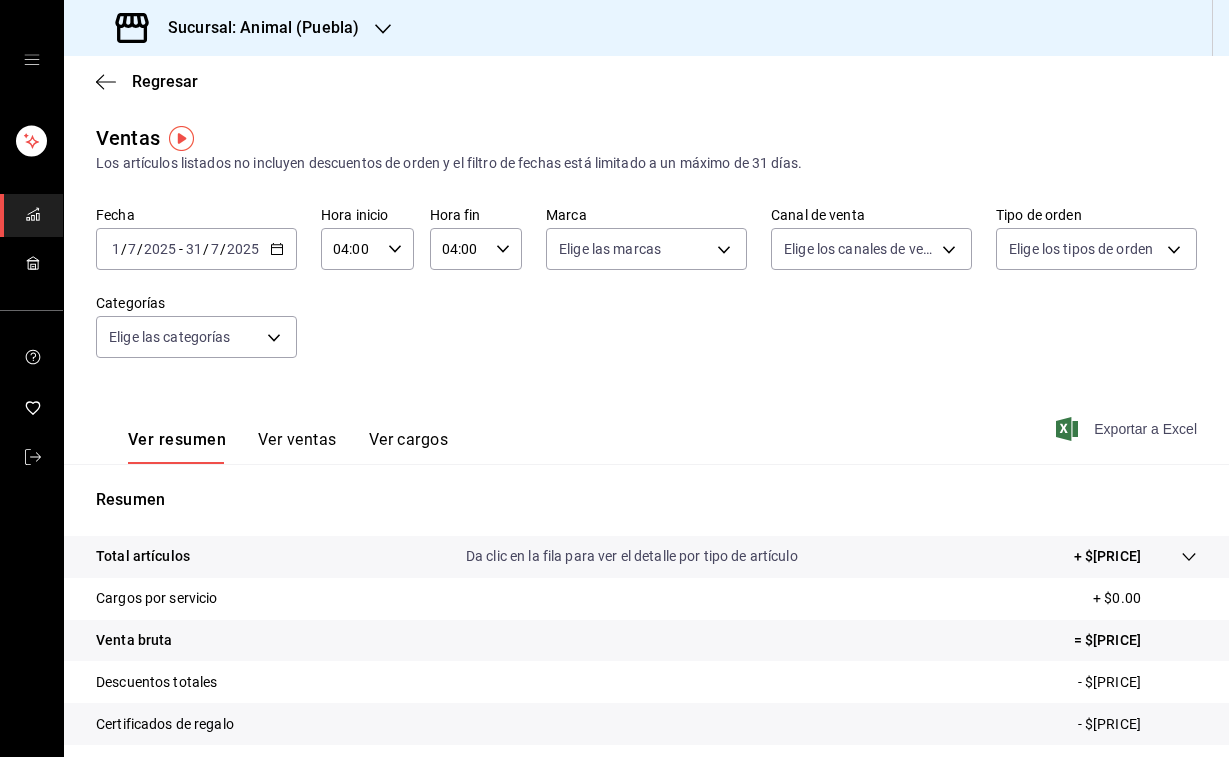 click on "[TIME]" at bounding box center [476, 249] 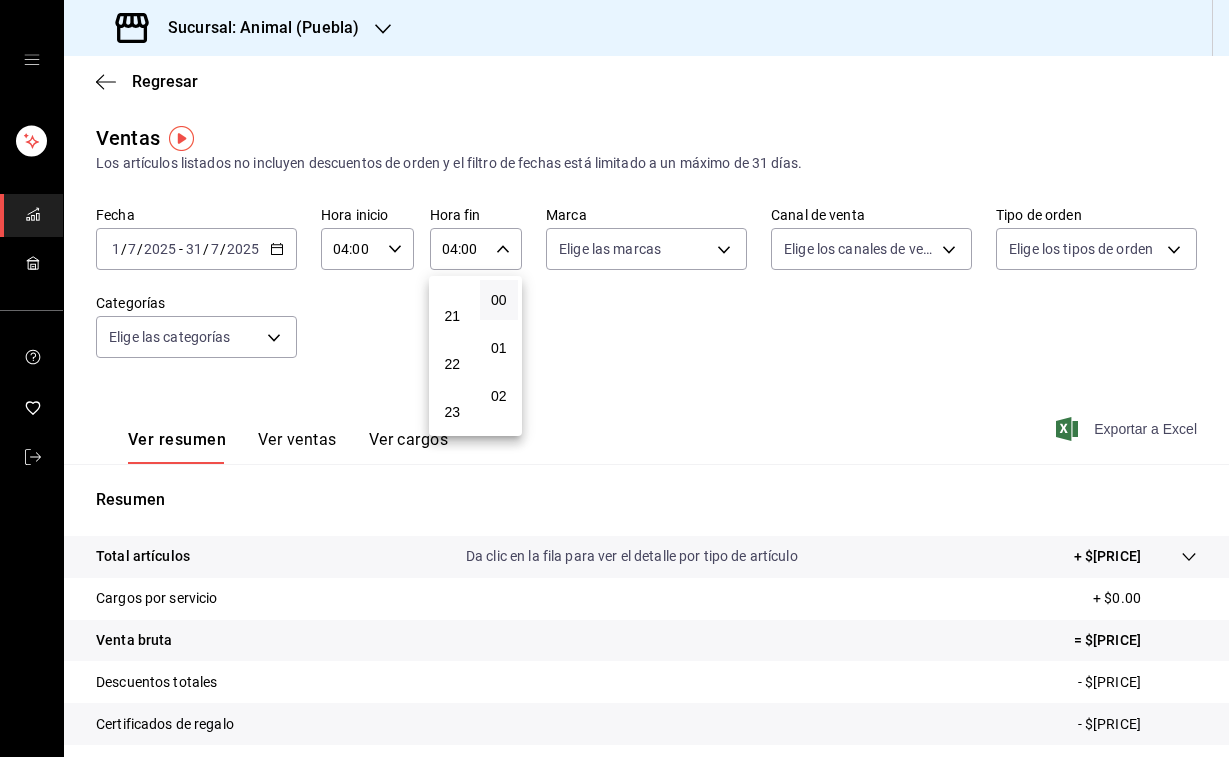 scroll, scrollTop: 1016, scrollLeft: 0, axis: vertical 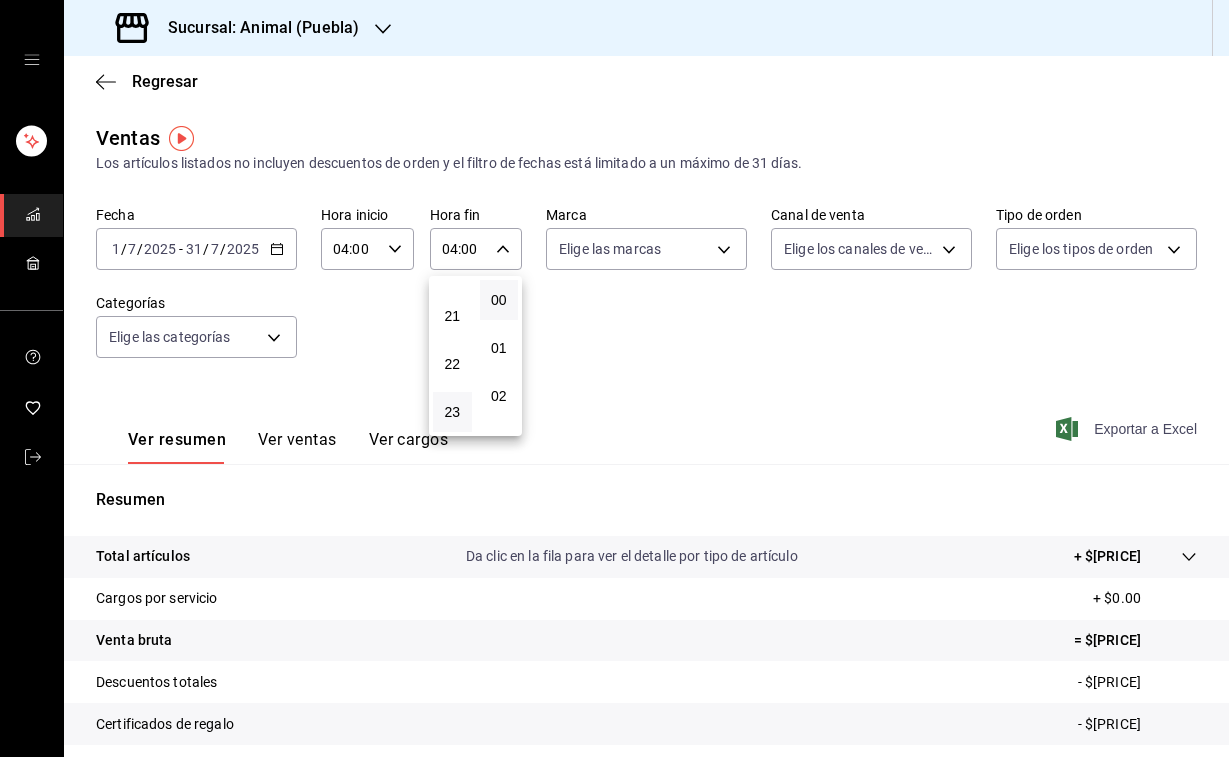 click on "23" at bounding box center (452, 412) 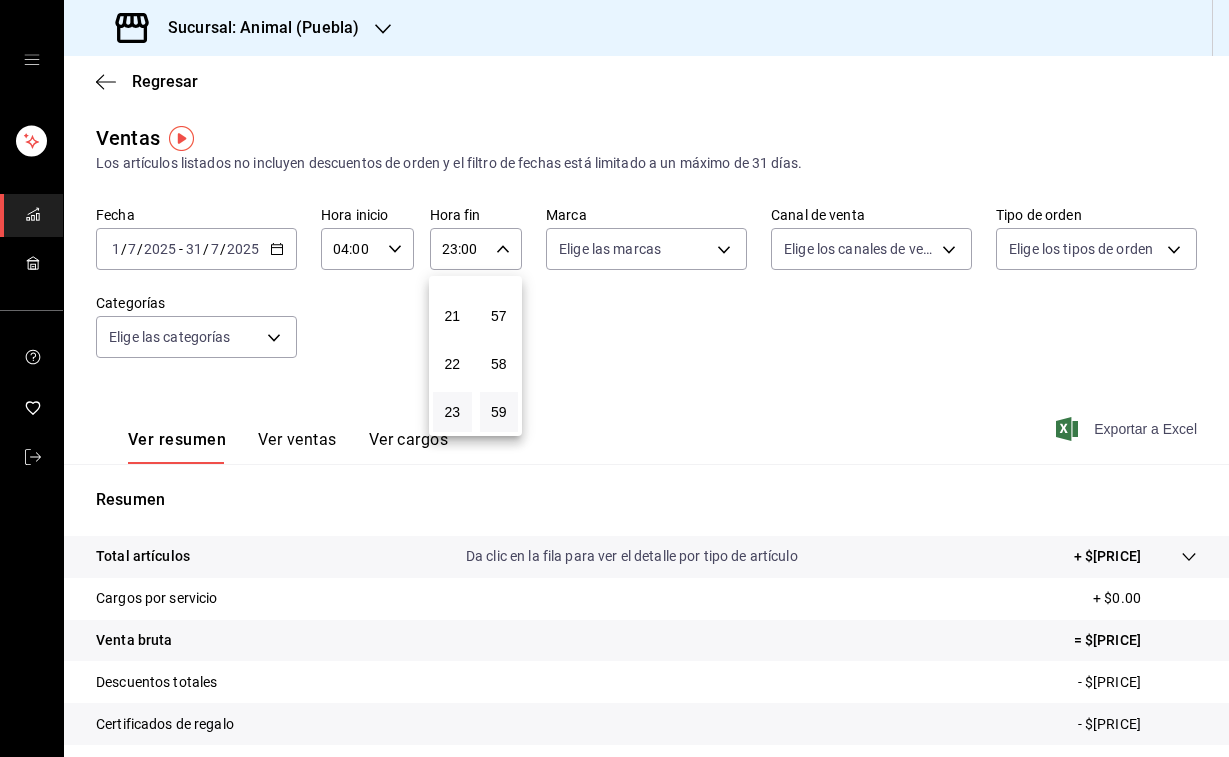 scroll, scrollTop: 2780, scrollLeft: 0, axis: vertical 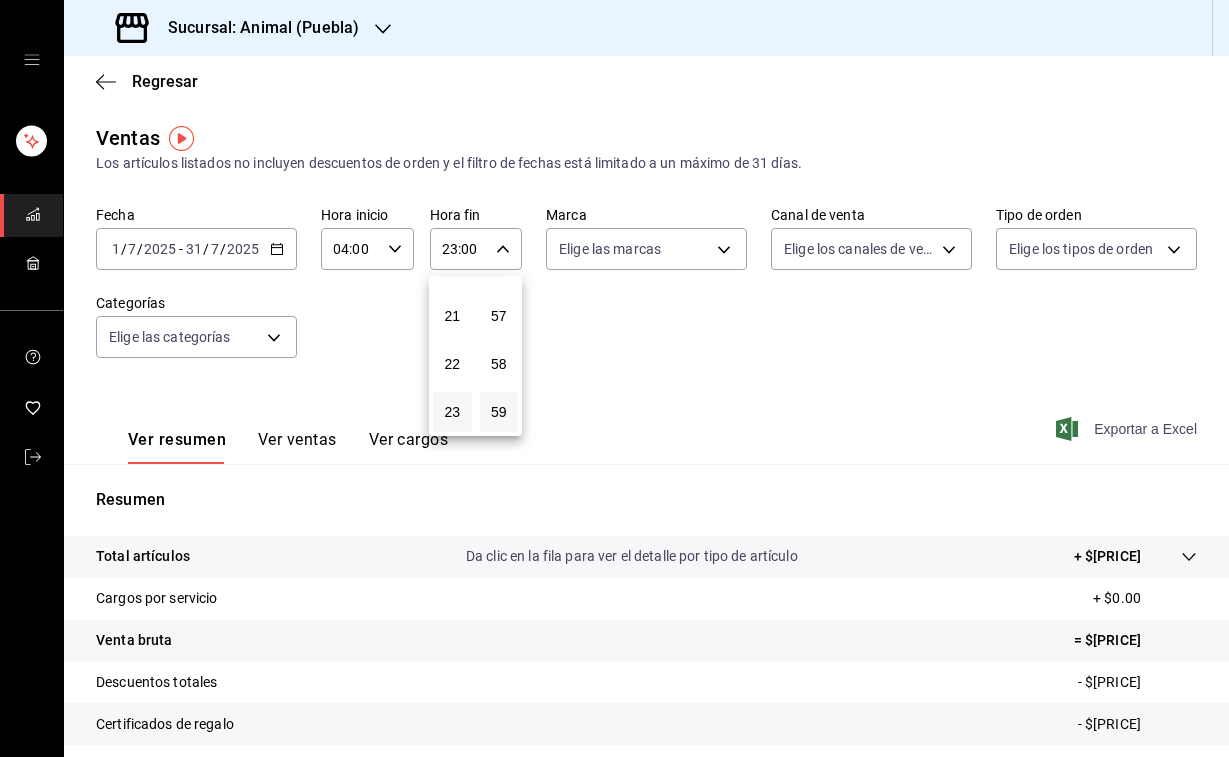 type on "23:59" 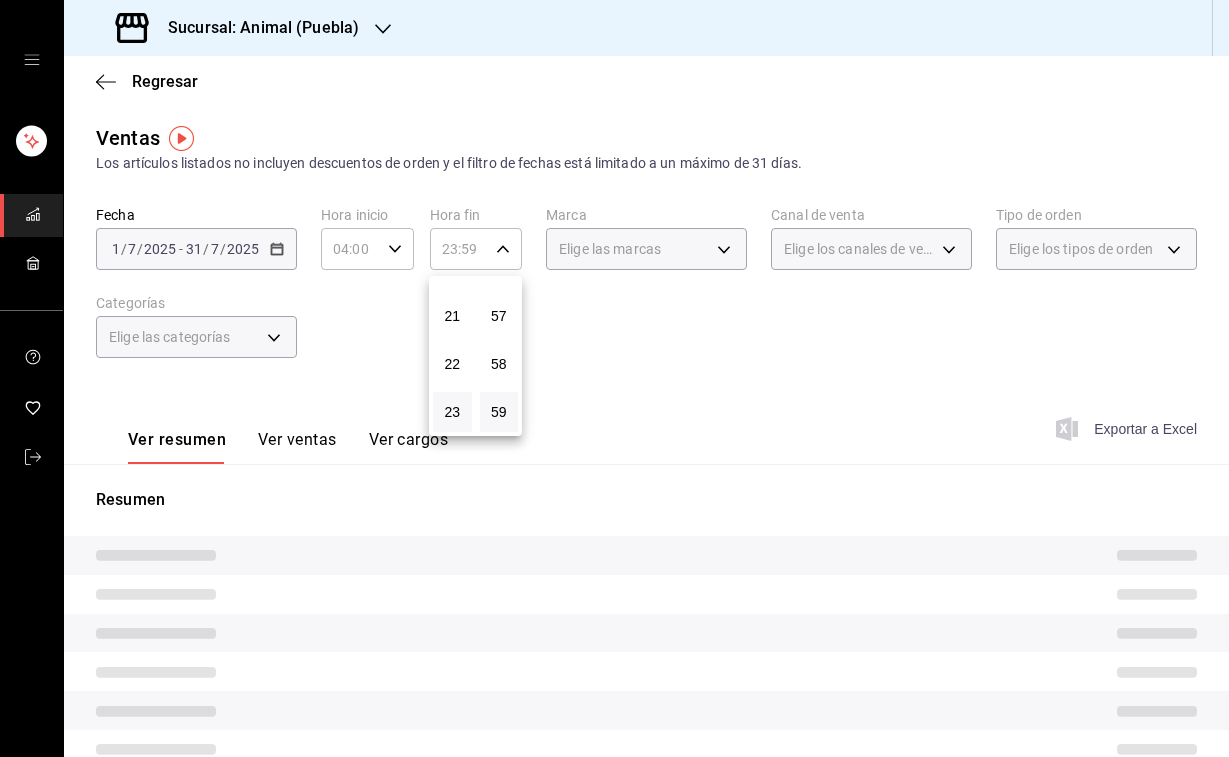 click at bounding box center [614, 378] 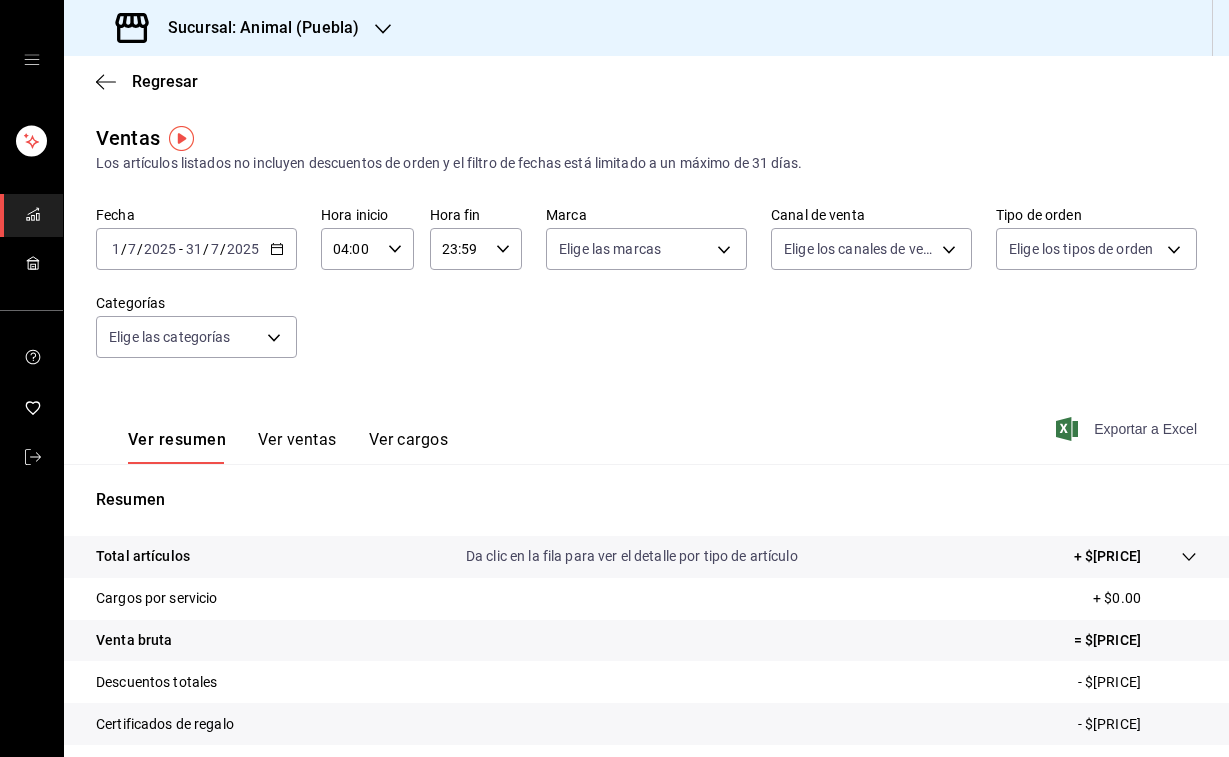click on "Exportar a Excel" at bounding box center [1128, 429] 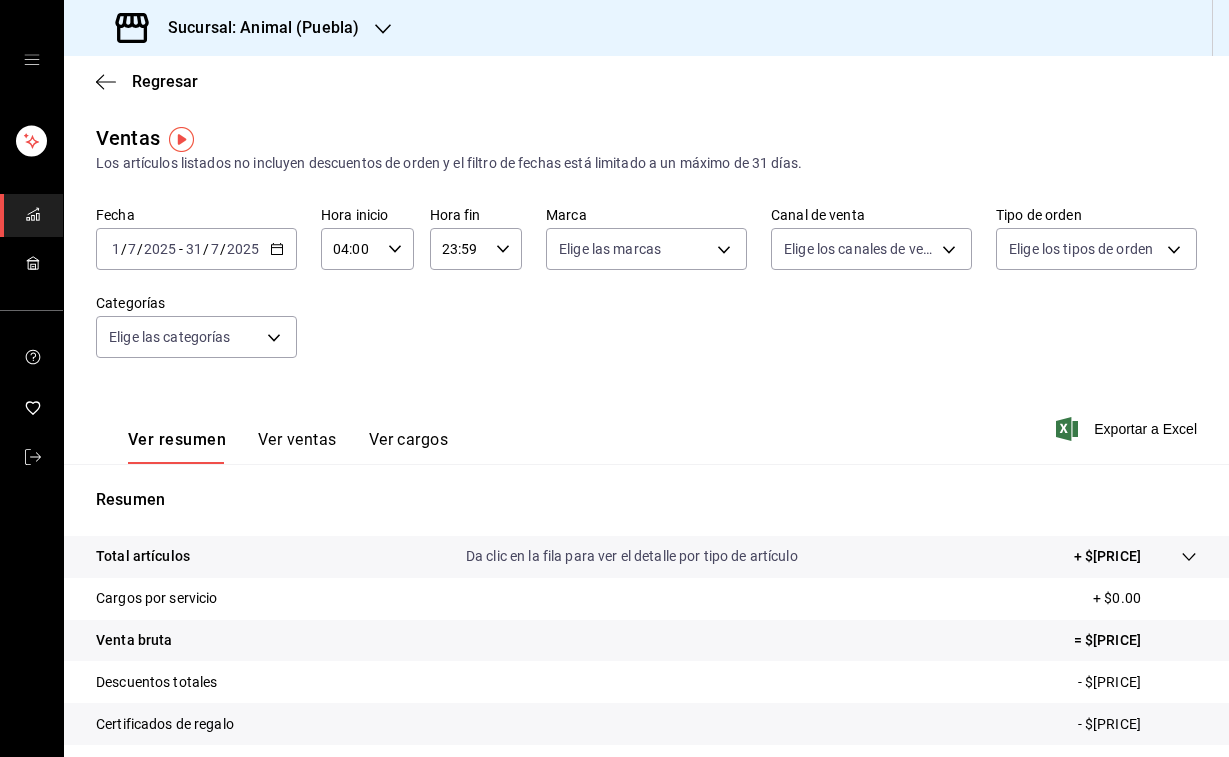 scroll, scrollTop: 0, scrollLeft: 0, axis: both 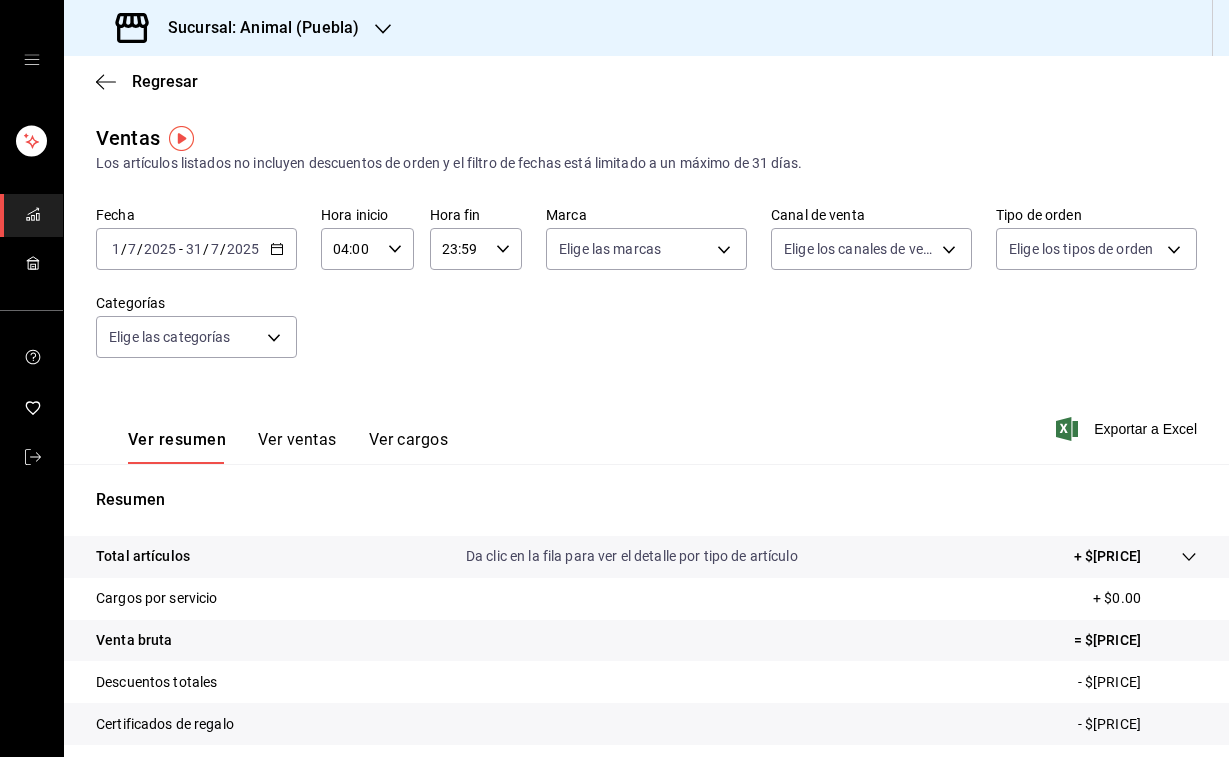 click on "Ver resumen Ver ventas Ver cargos Exportar a Excel" at bounding box center (646, 423) 